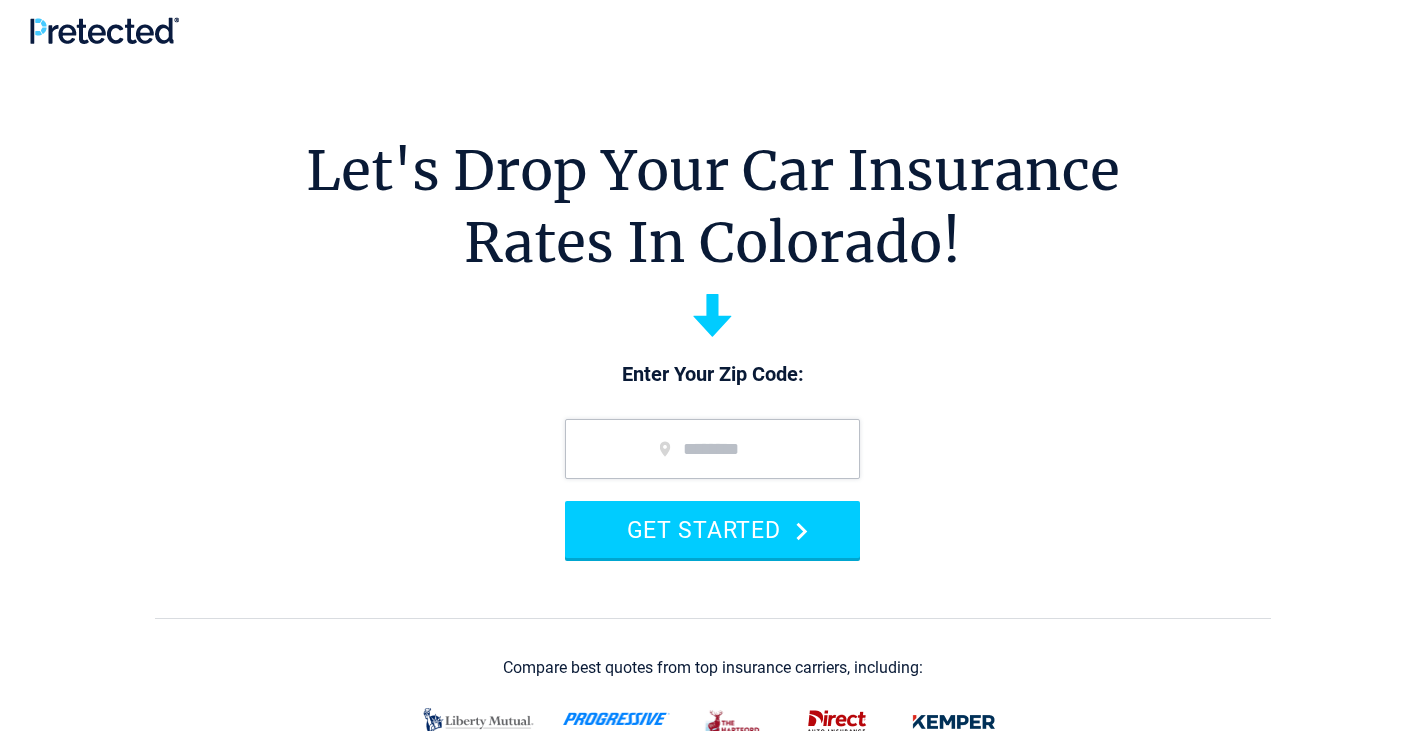 scroll, scrollTop: 0, scrollLeft: 0, axis: both 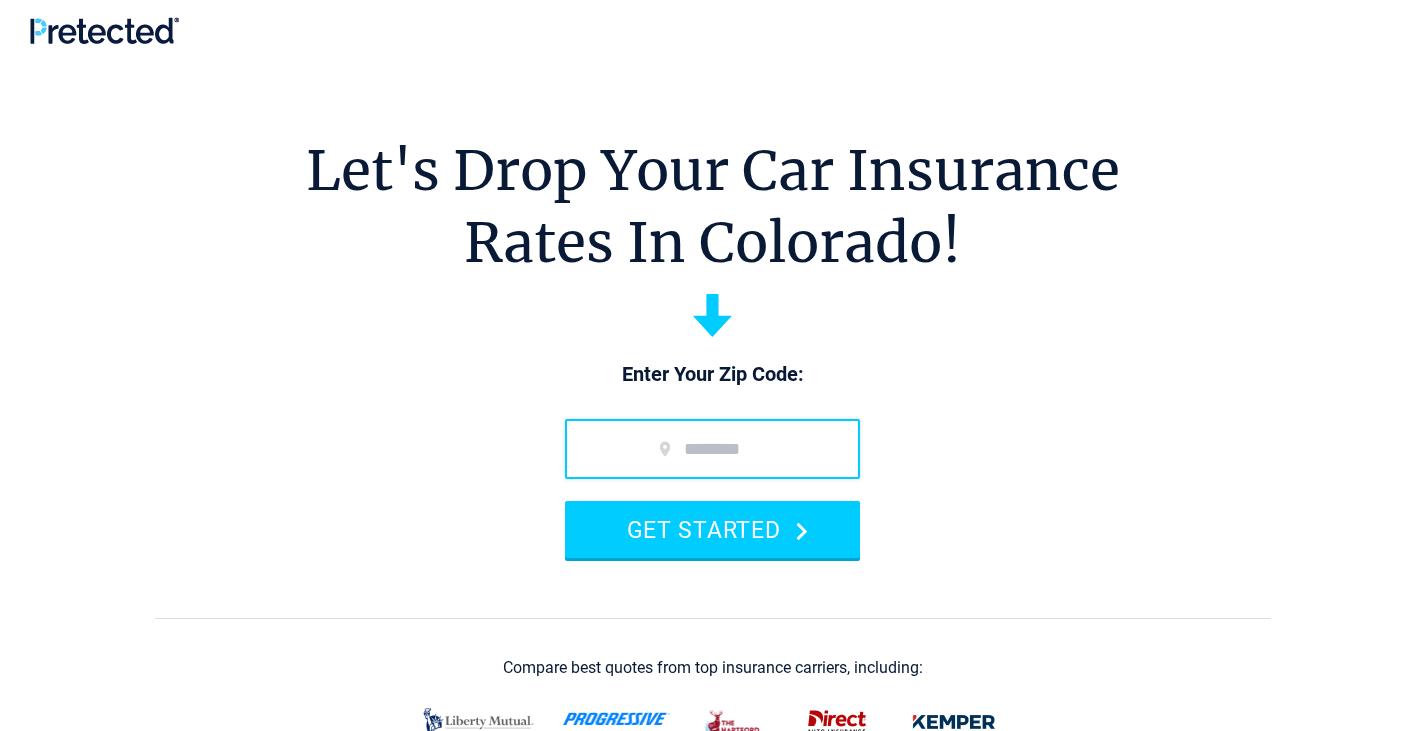 click at bounding box center [712, 449] 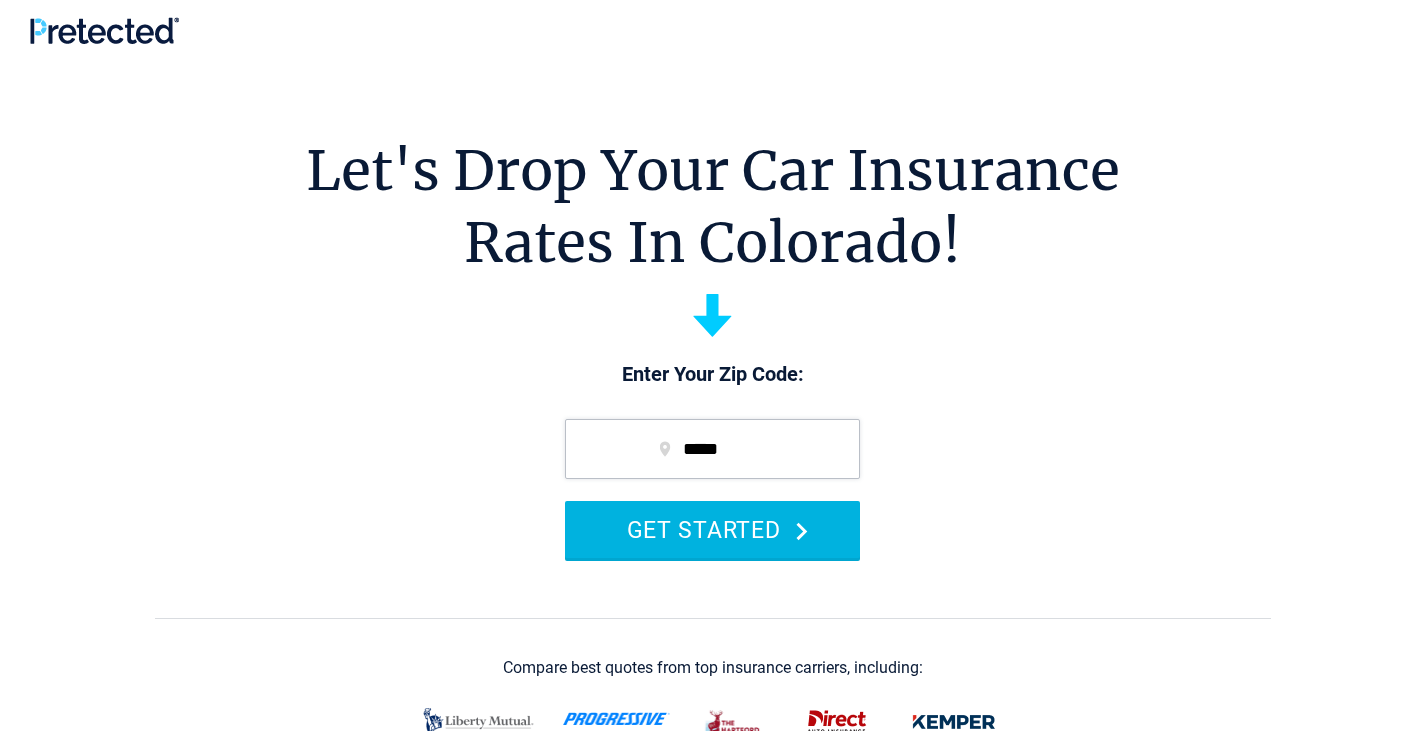 click on "GET STARTED" at bounding box center (712, 529) 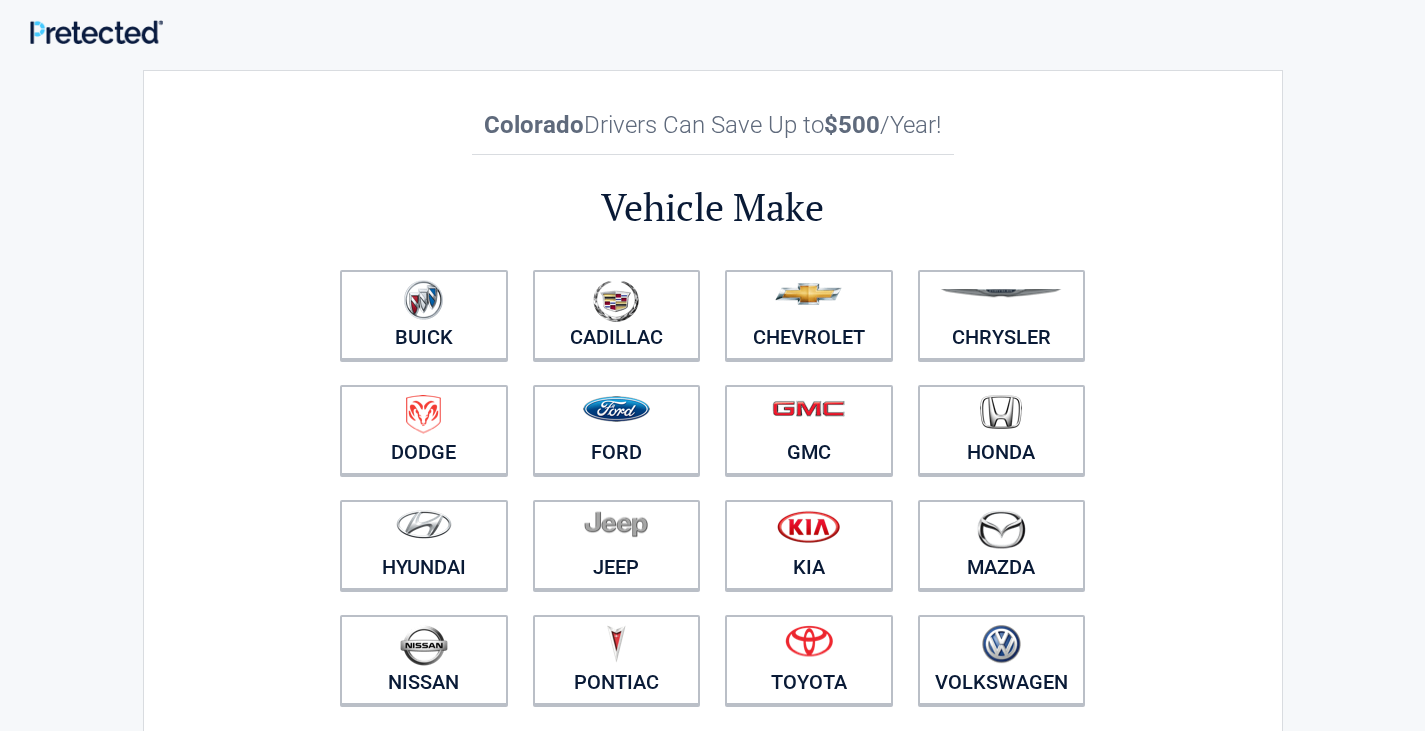 scroll, scrollTop: 0, scrollLeft: 0, axis: both 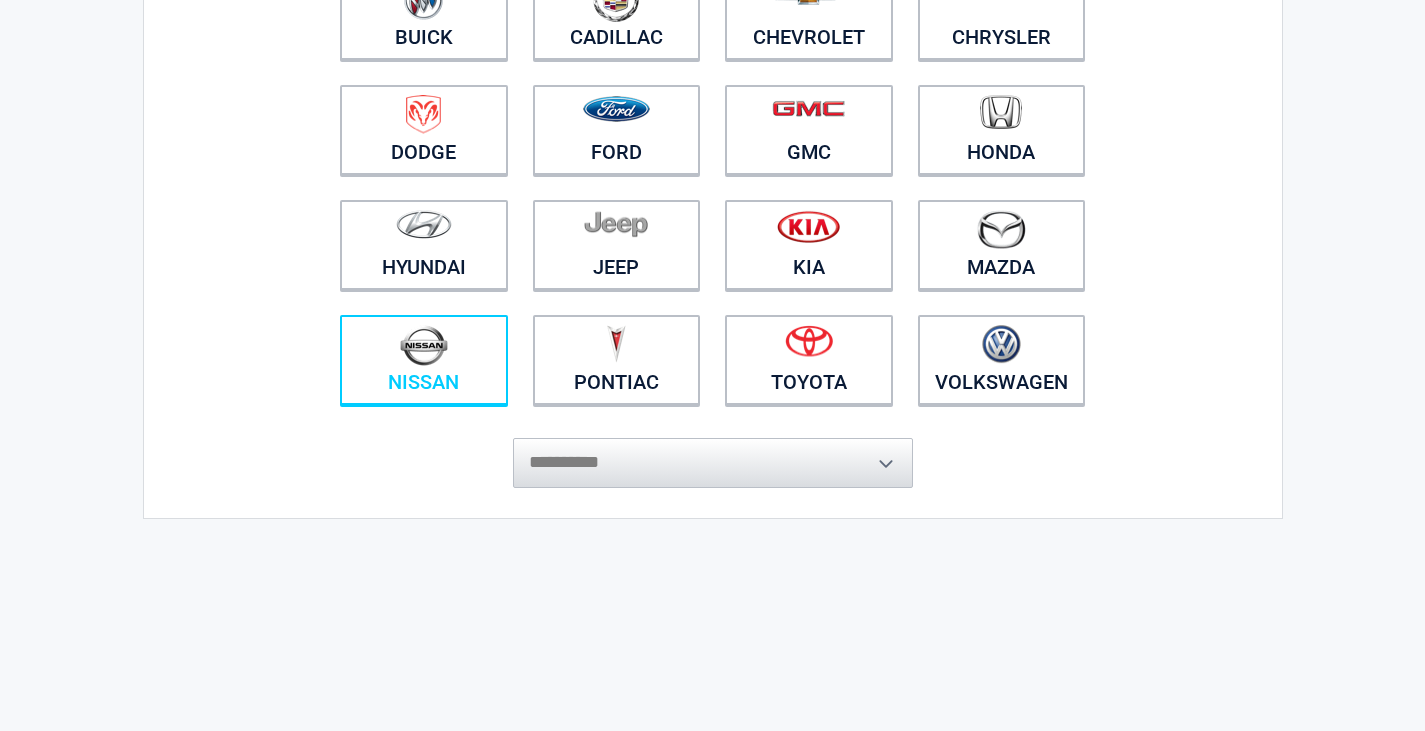 click at bounding box center (424, 345) 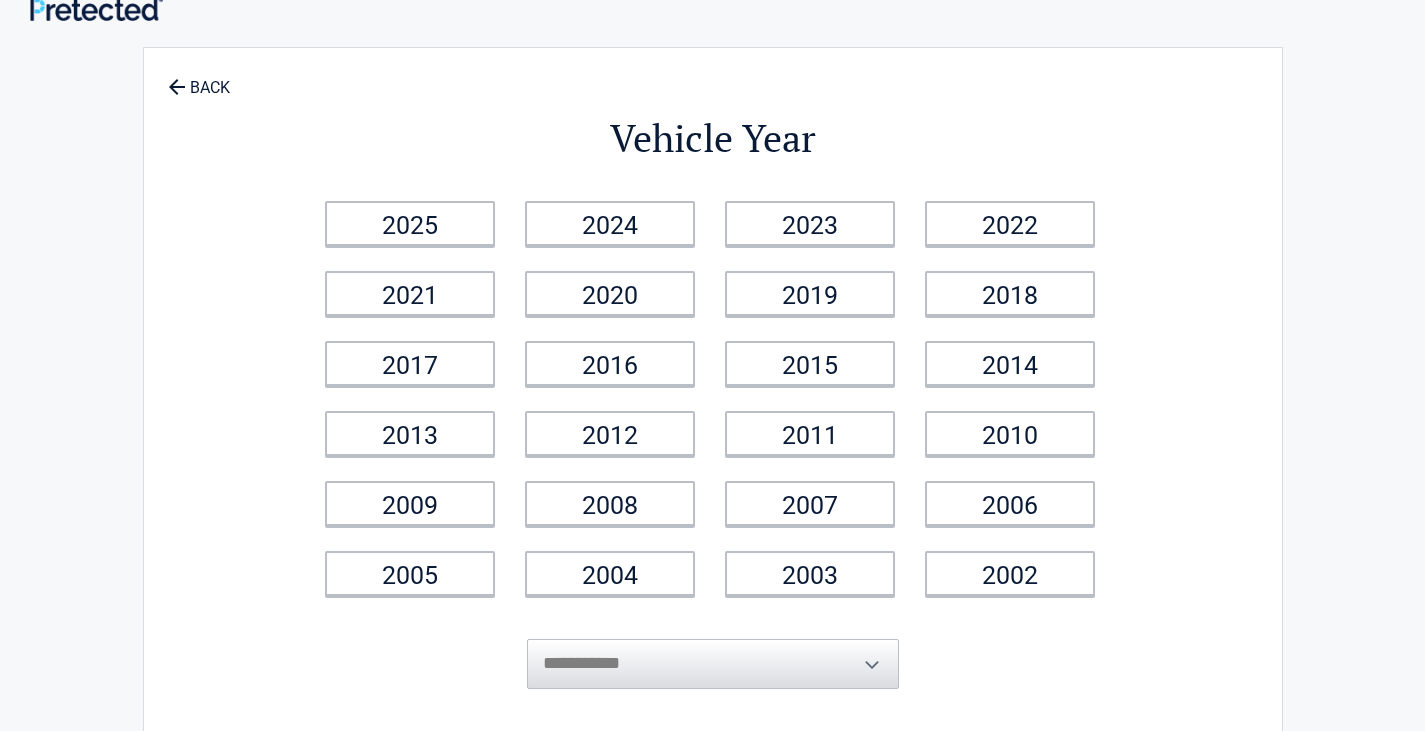 scroll, scrollTop: 0, scrollLeft: 0, axis: both 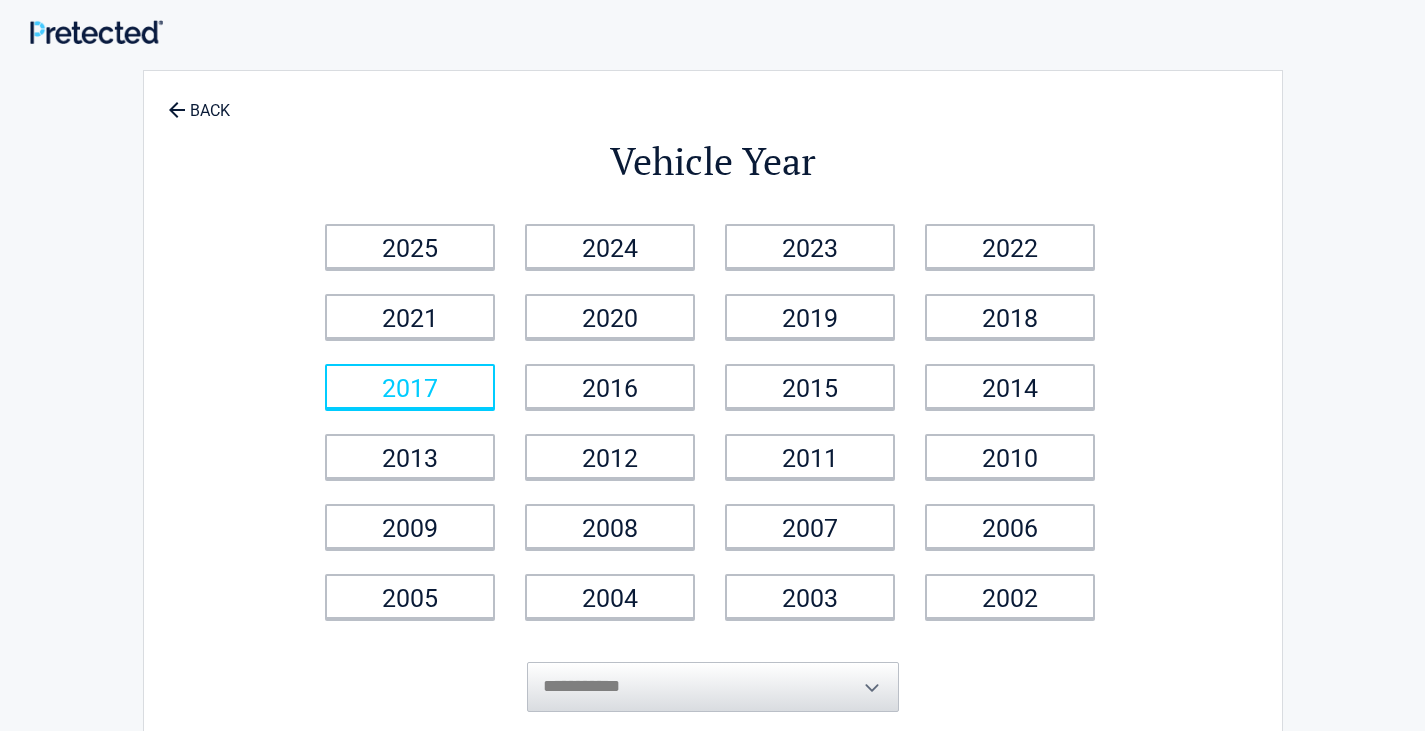 click on "2017" at bounding box center (410, 386) 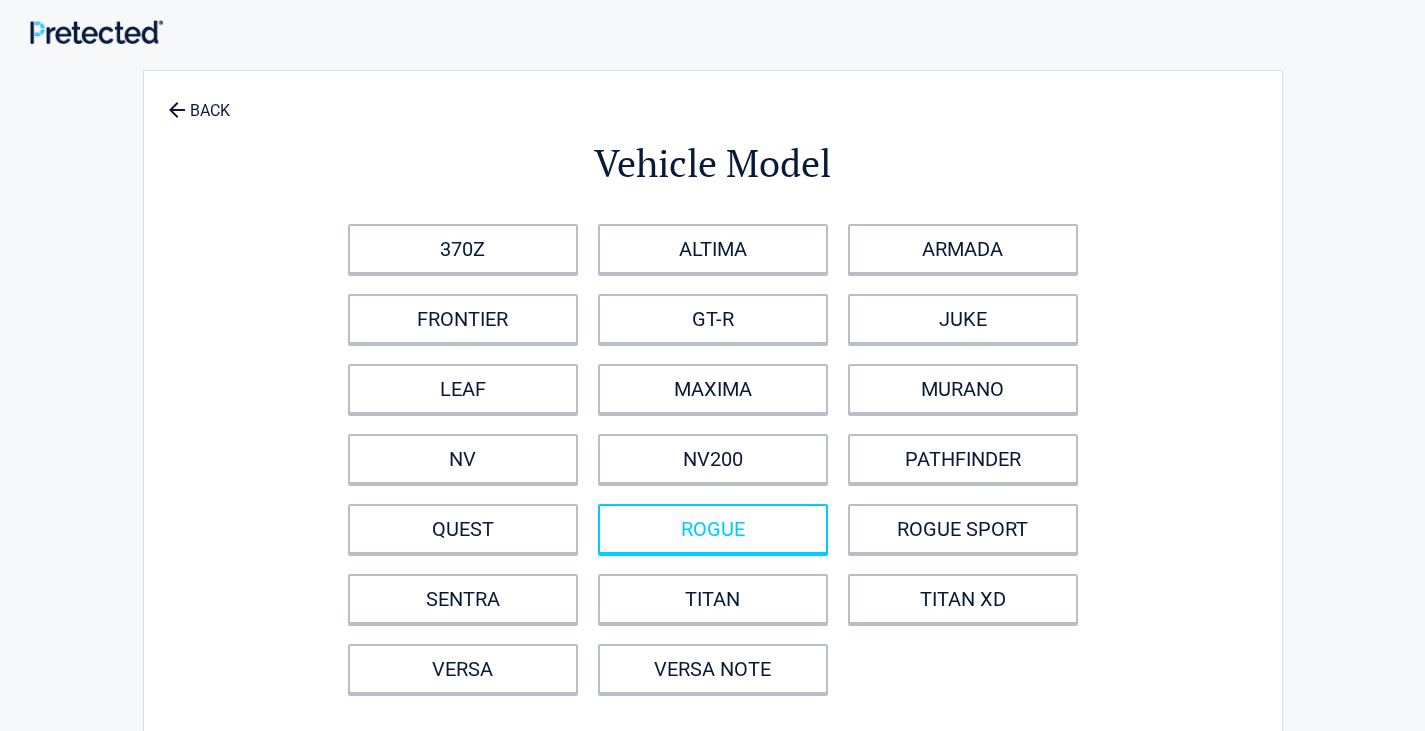 click on "ROGUE" at bounding box center [713, 529] 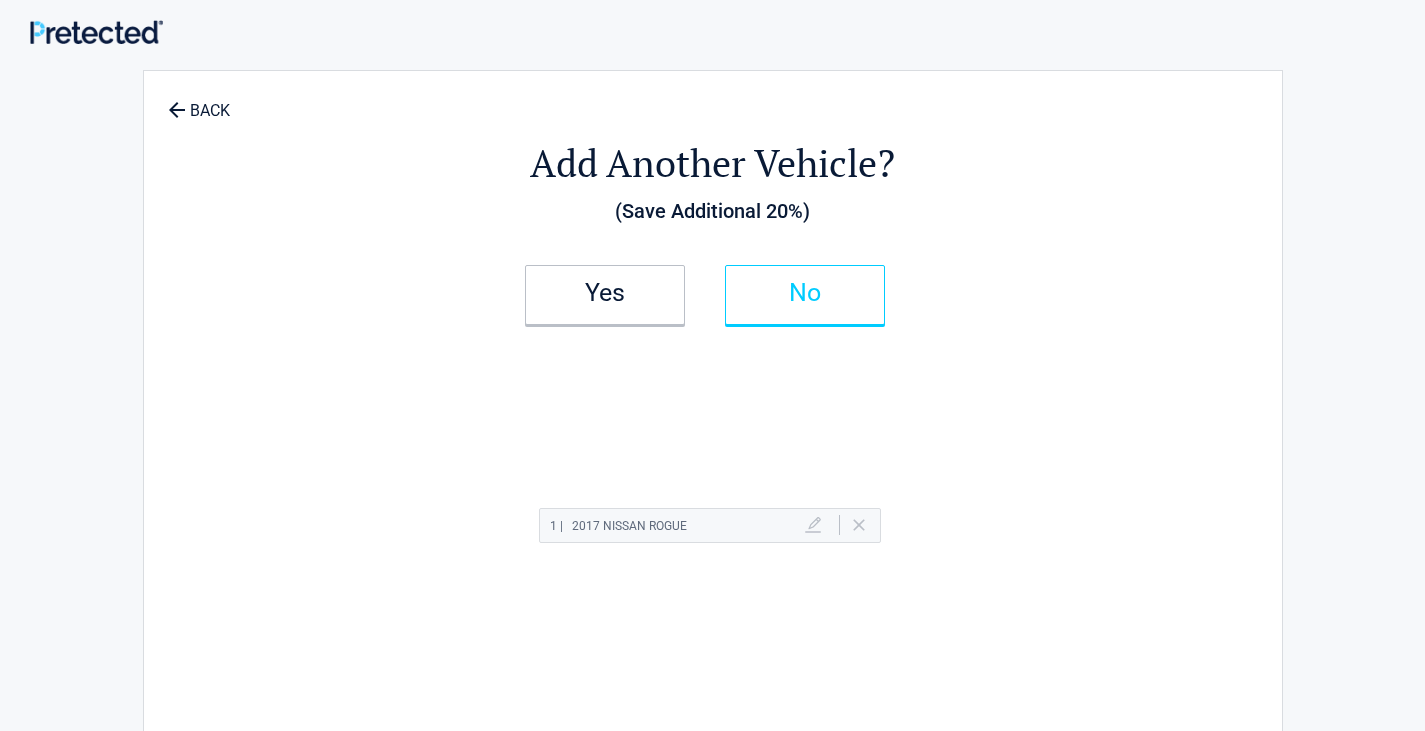 click on "No" at bounding box center [805, 295] 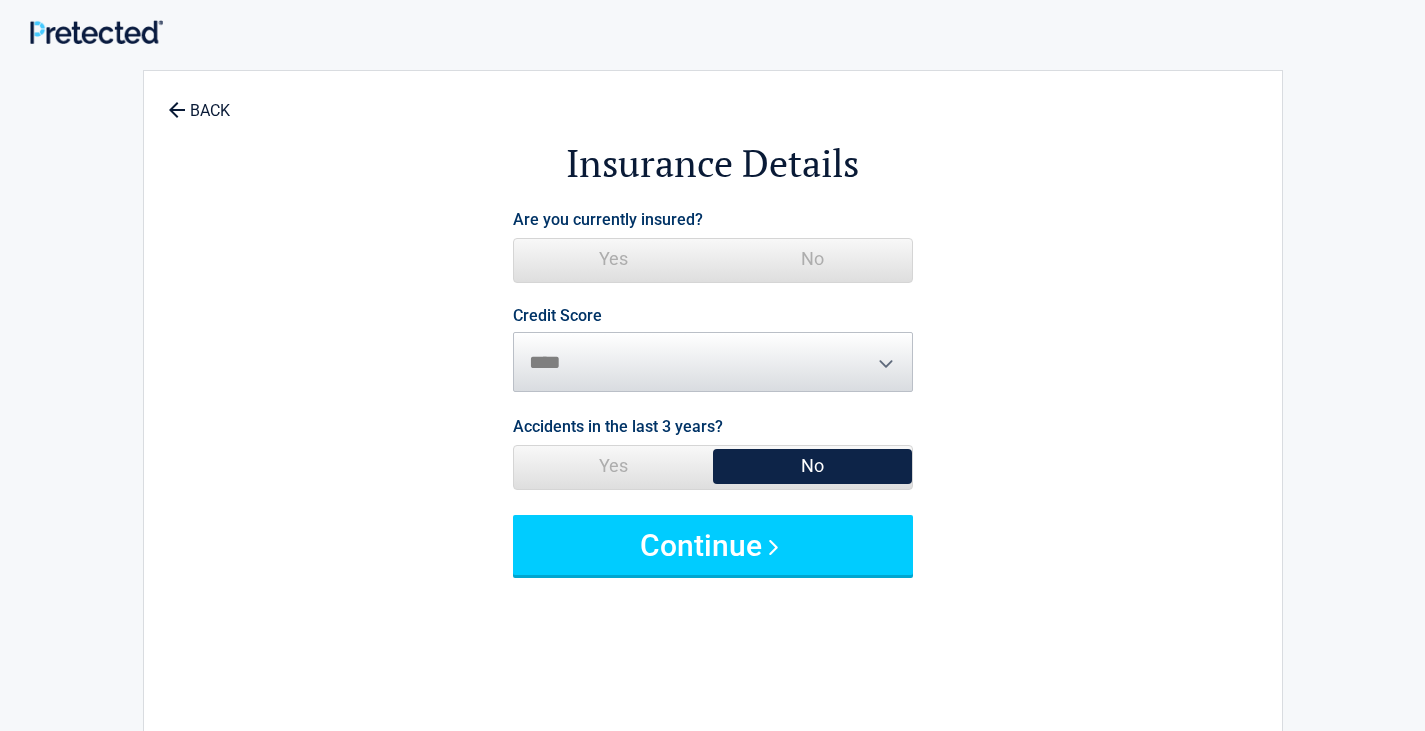 click on "Yes" at bounding box center [613, 259] 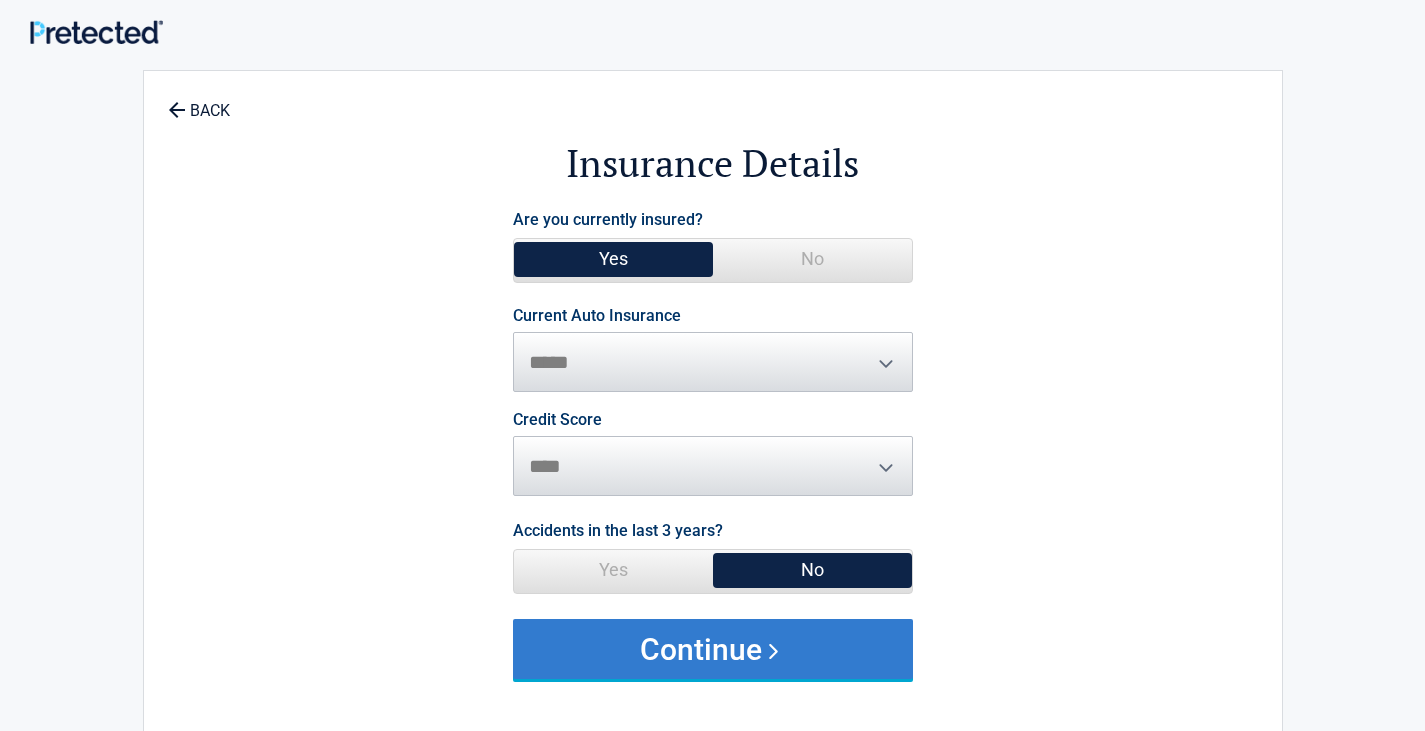 click on "Continue" at bounding box center (713, 649) 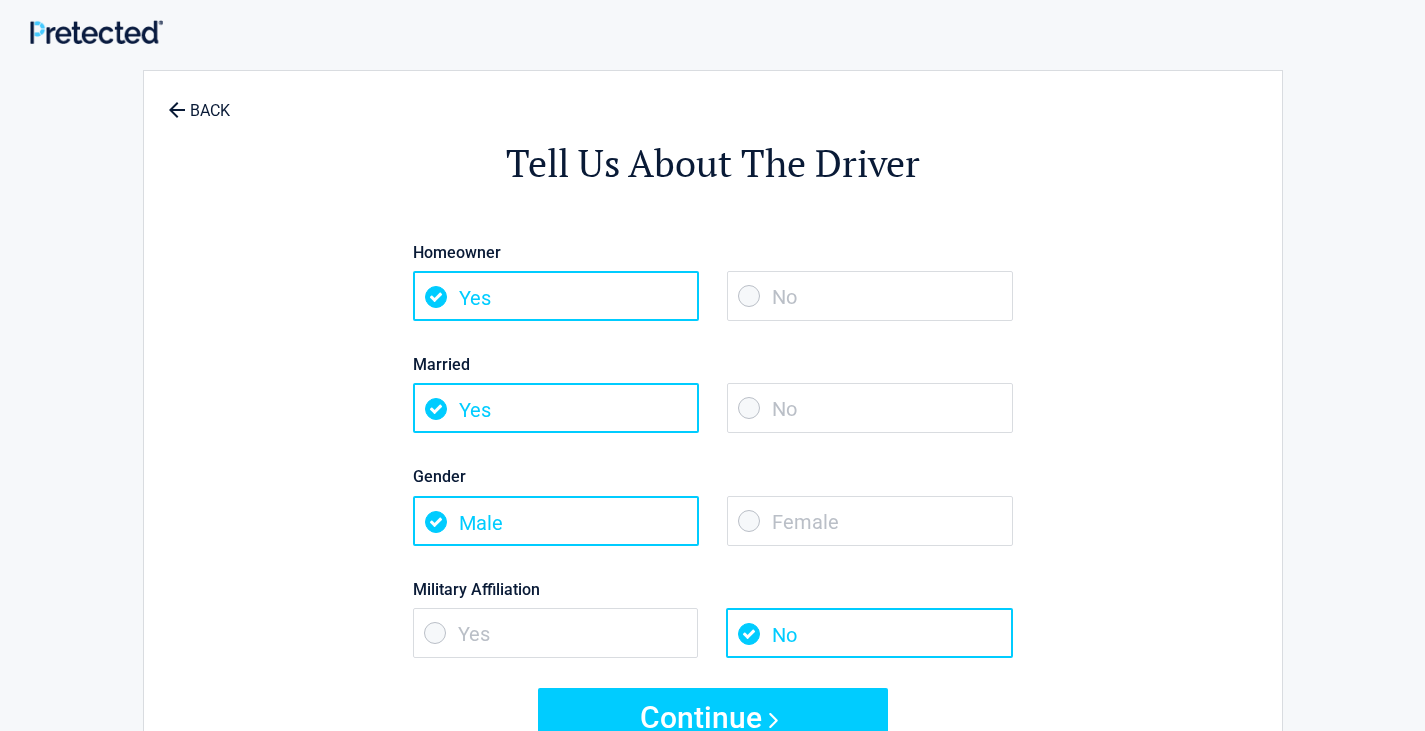 click on "No" at bounding box center (870, 296) 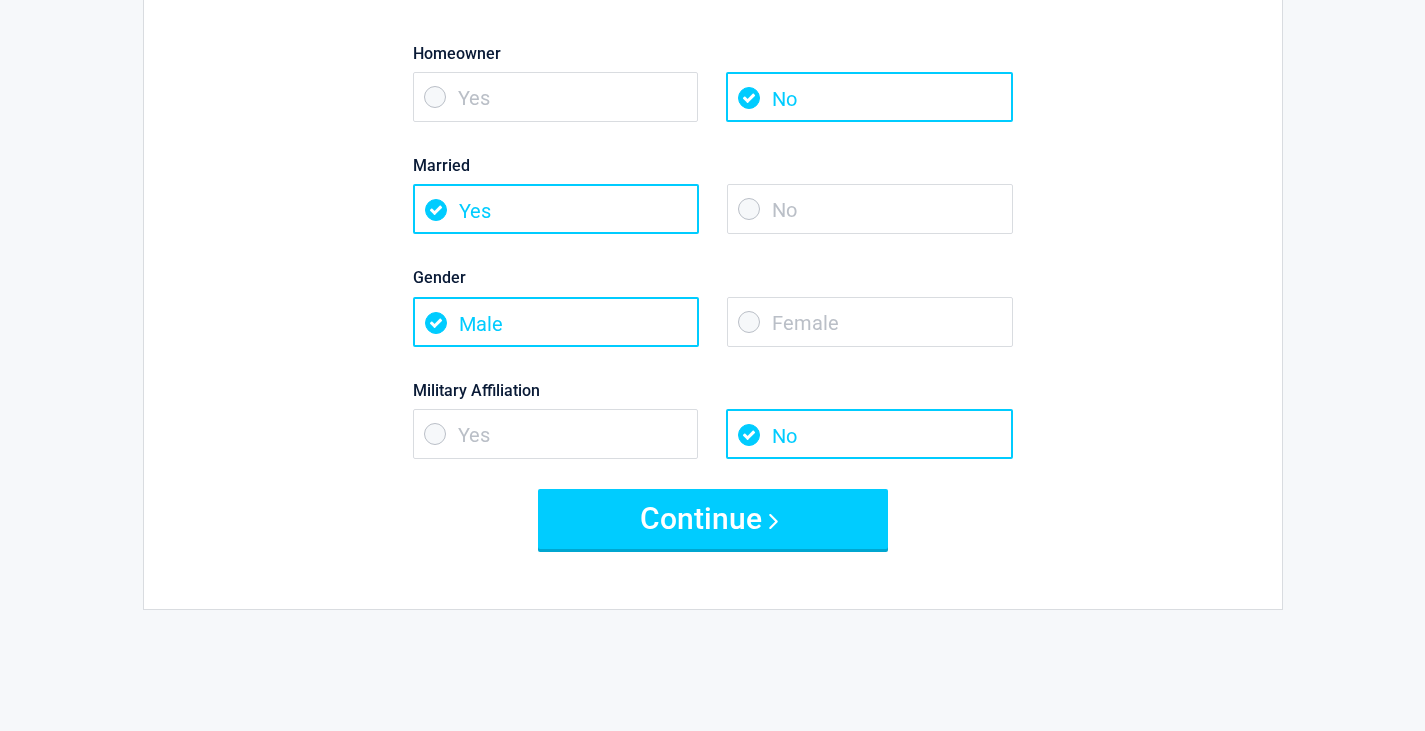 scroll, scrollTop: 200, scrollLeft: 0, axis: vertical 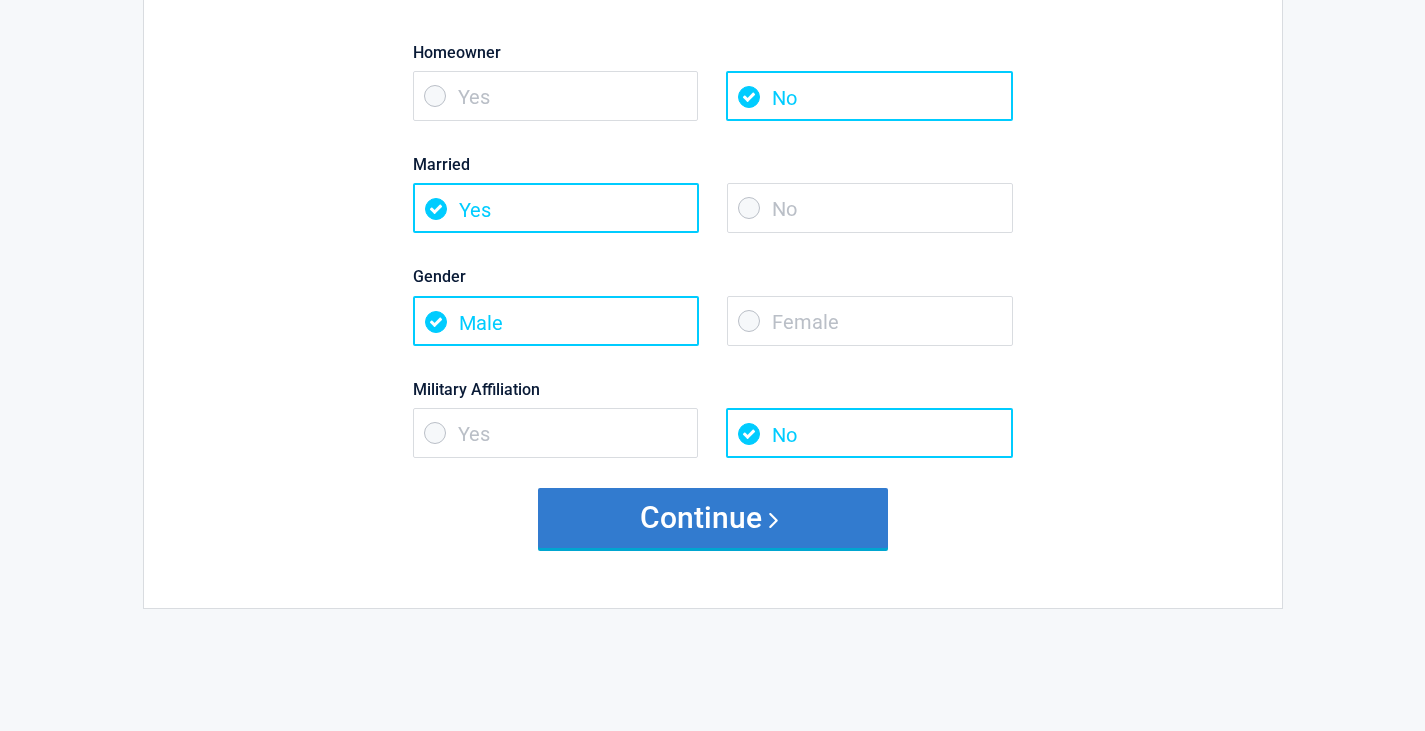 click on "Continue" at bounding box center (713, 518) 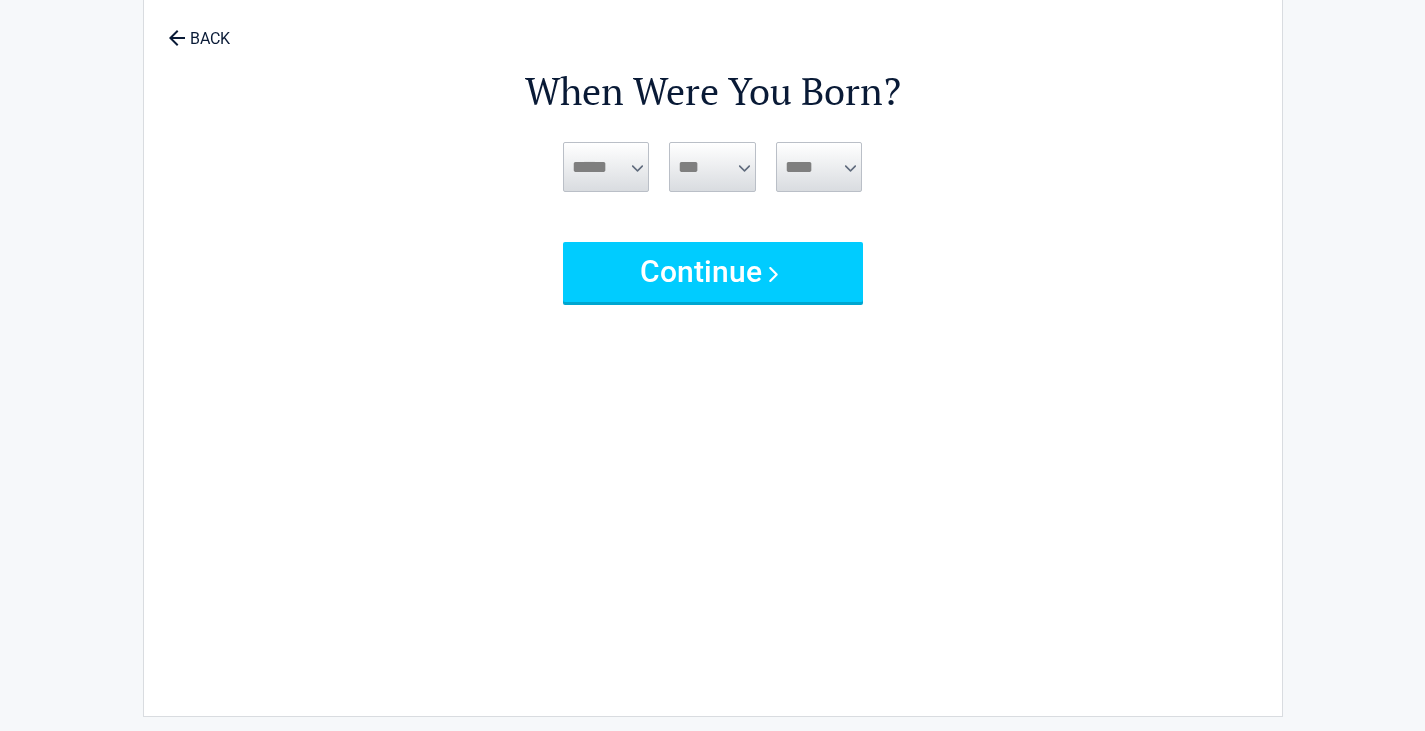 scroll, scrollTop: 0, scrollLeft: 0, axis: both 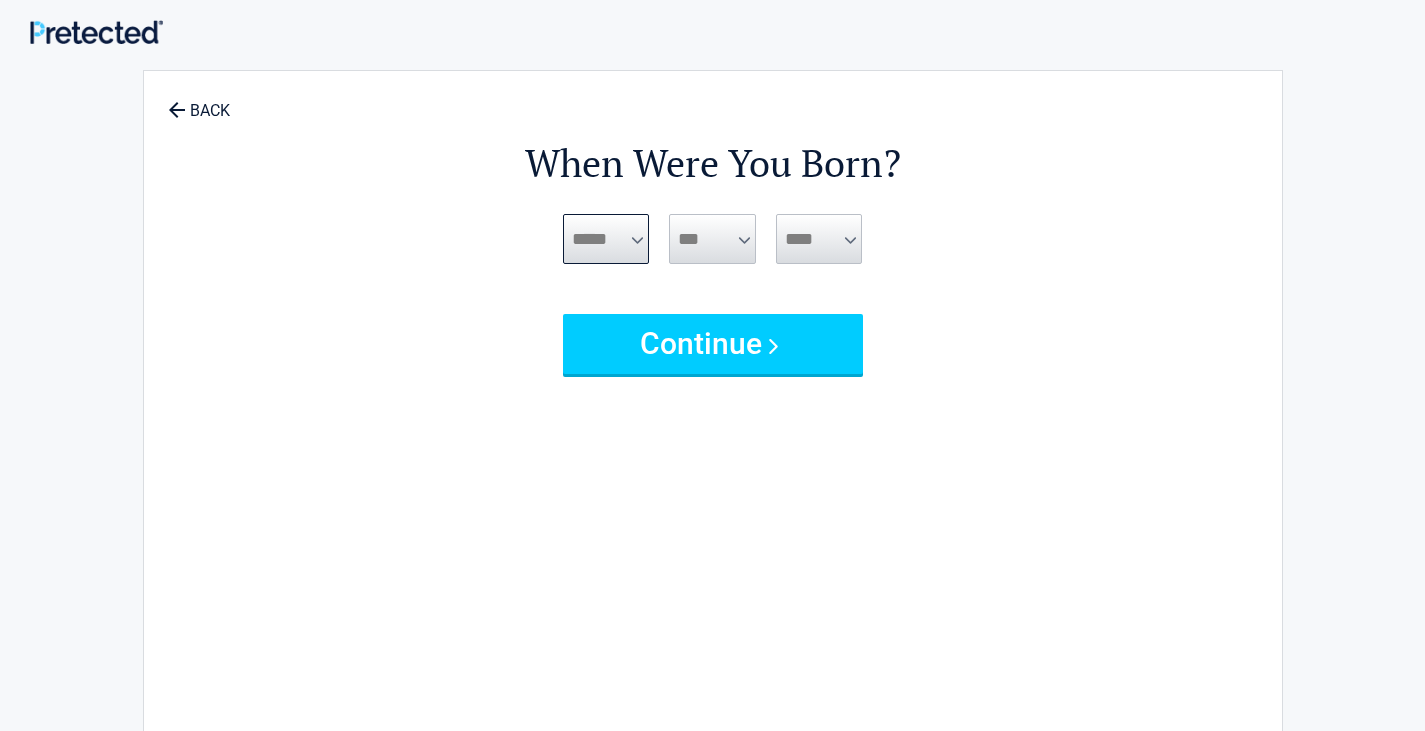click on "*****
***
***
***
***
***
***
***
***
***
***
***
***" at bounding box center [606, 239] 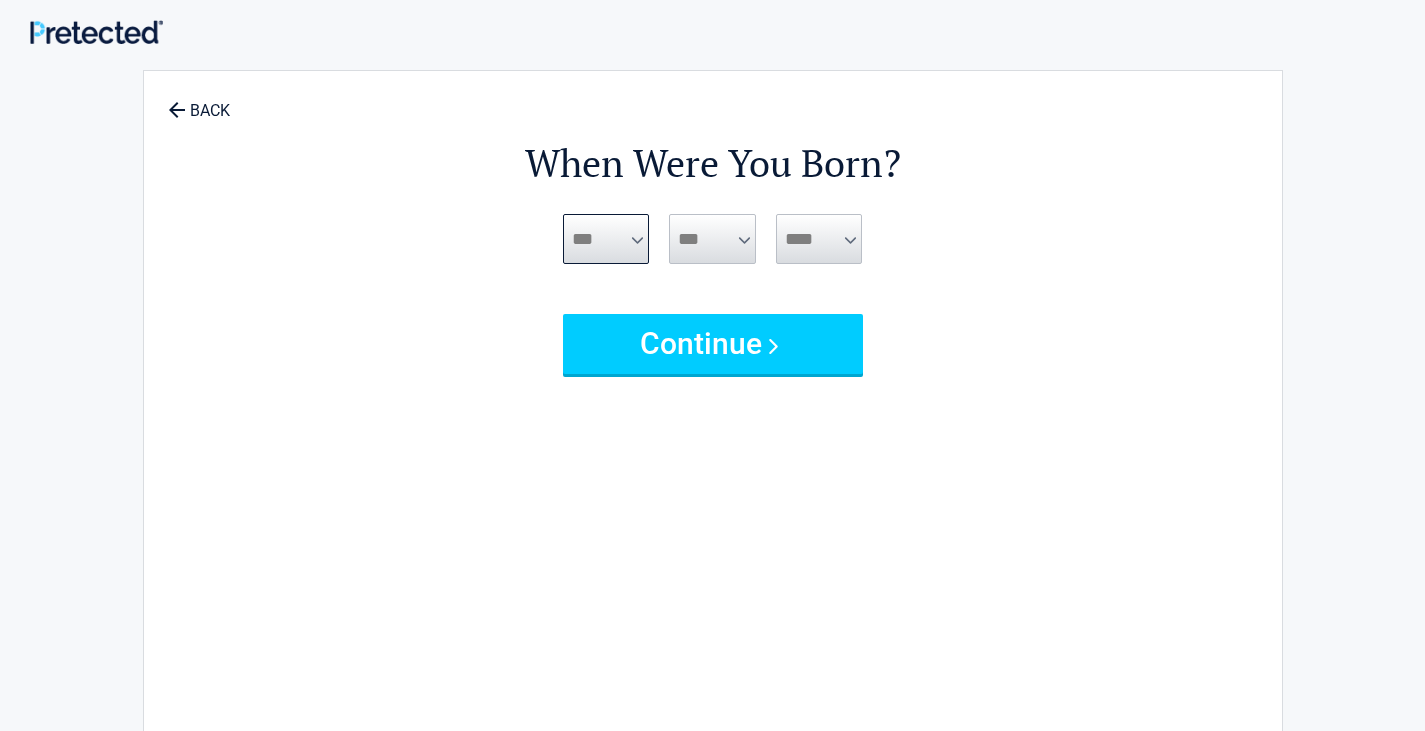 click on "*****
***
***
***
***
***
***
***
***
***
***
***
***" at bounding box center (606, 239) 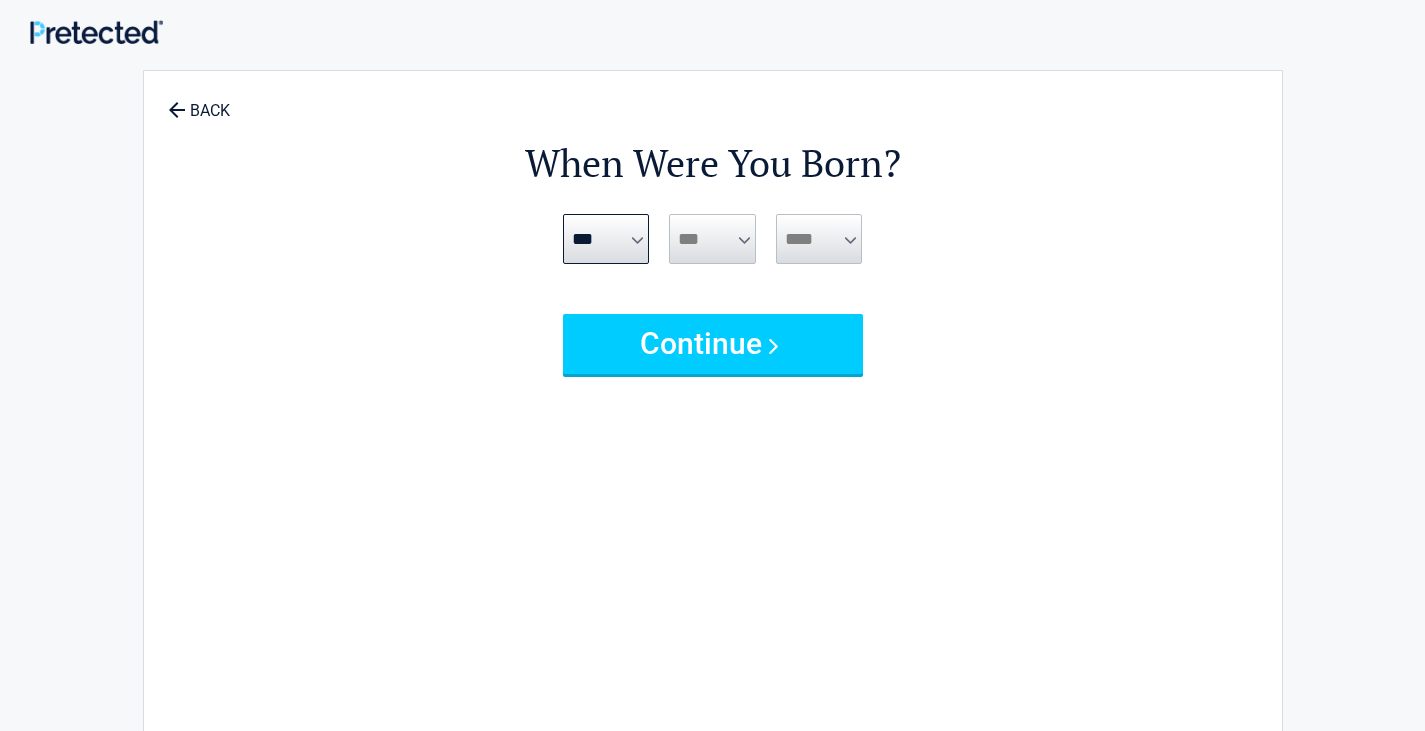 click on "*** * * * * * * * * * ** ** ** ** ** ** ** ** ** ** ** ** ** ** ** ** ** ** ** ** ** **" at bounding box center [712, 239] 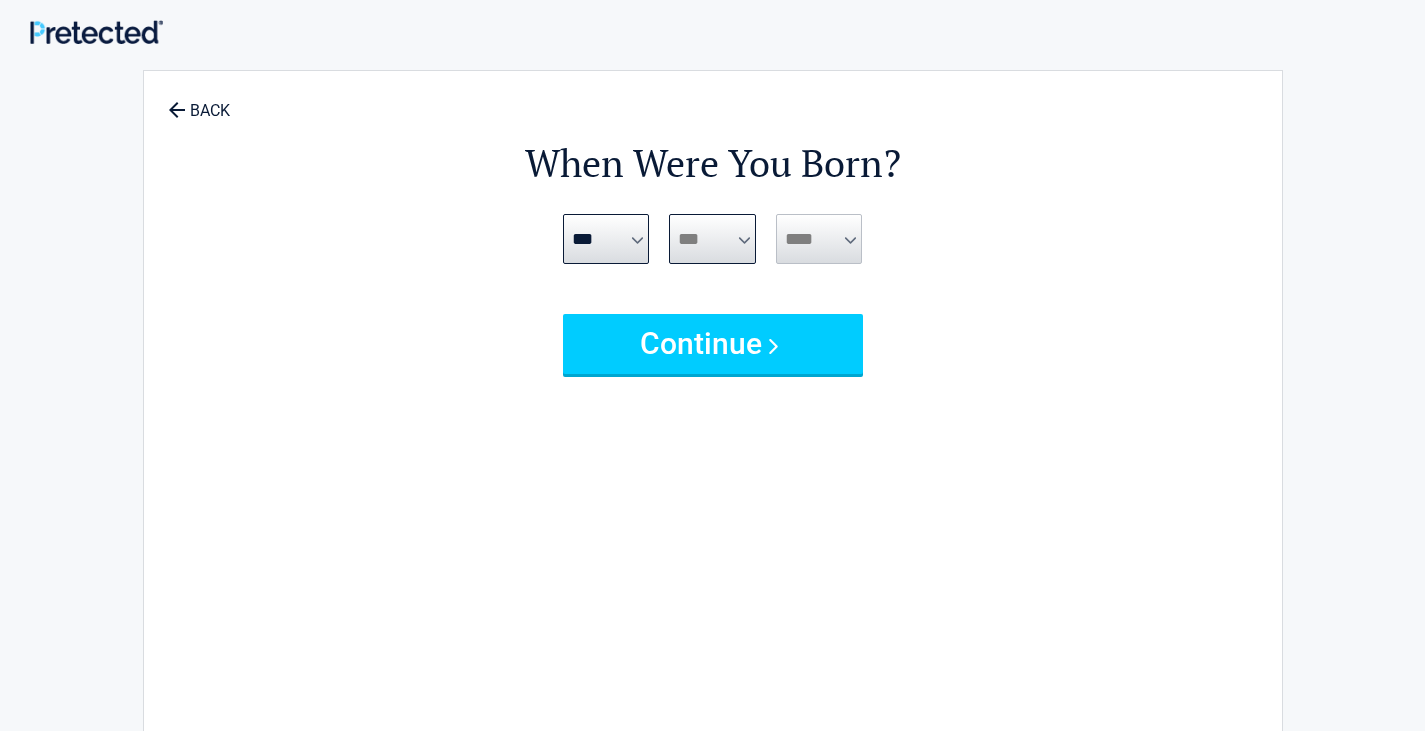 click on "*** * * * * * * * * * ** ** ** ** ** ** ** ** ** ** ** ** ** ** ** ** ** ** ** ** ** **" at bounding box center (712, 239) 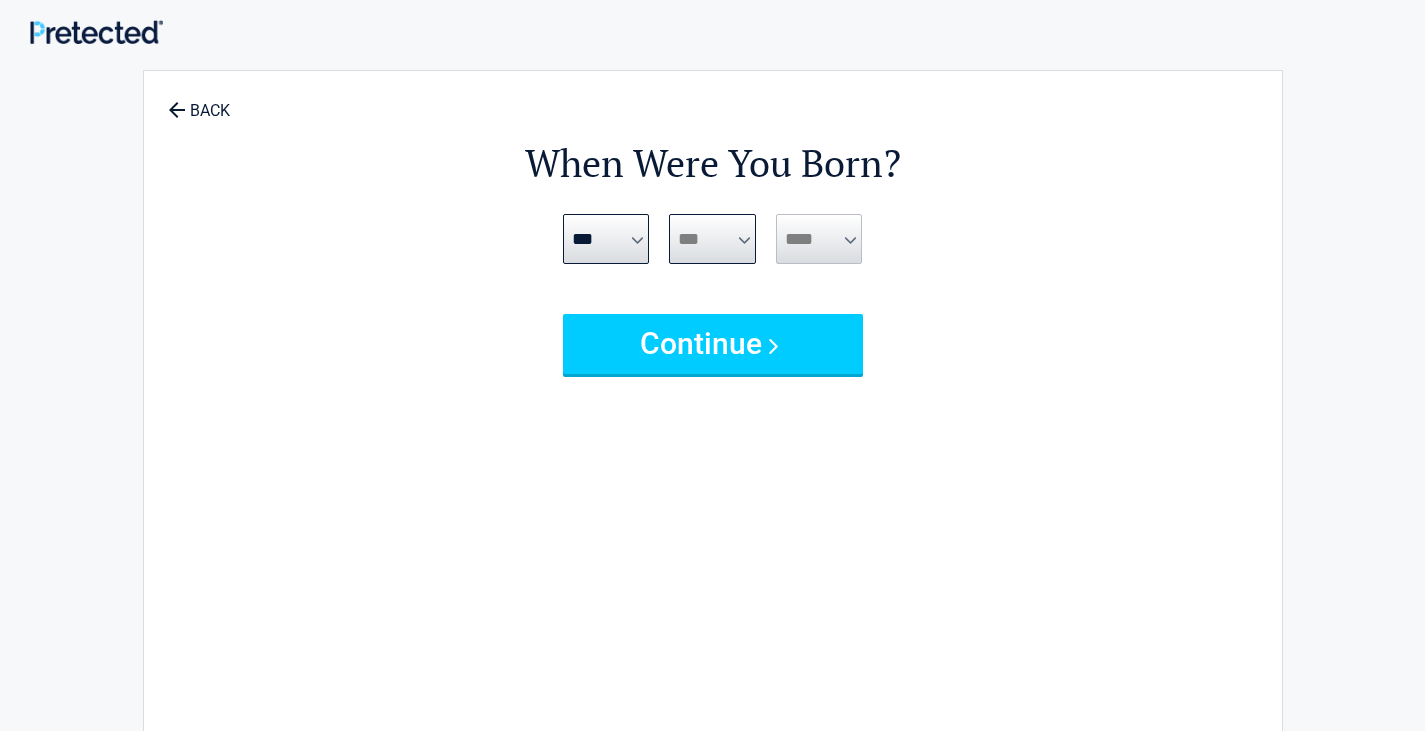 select on "**" 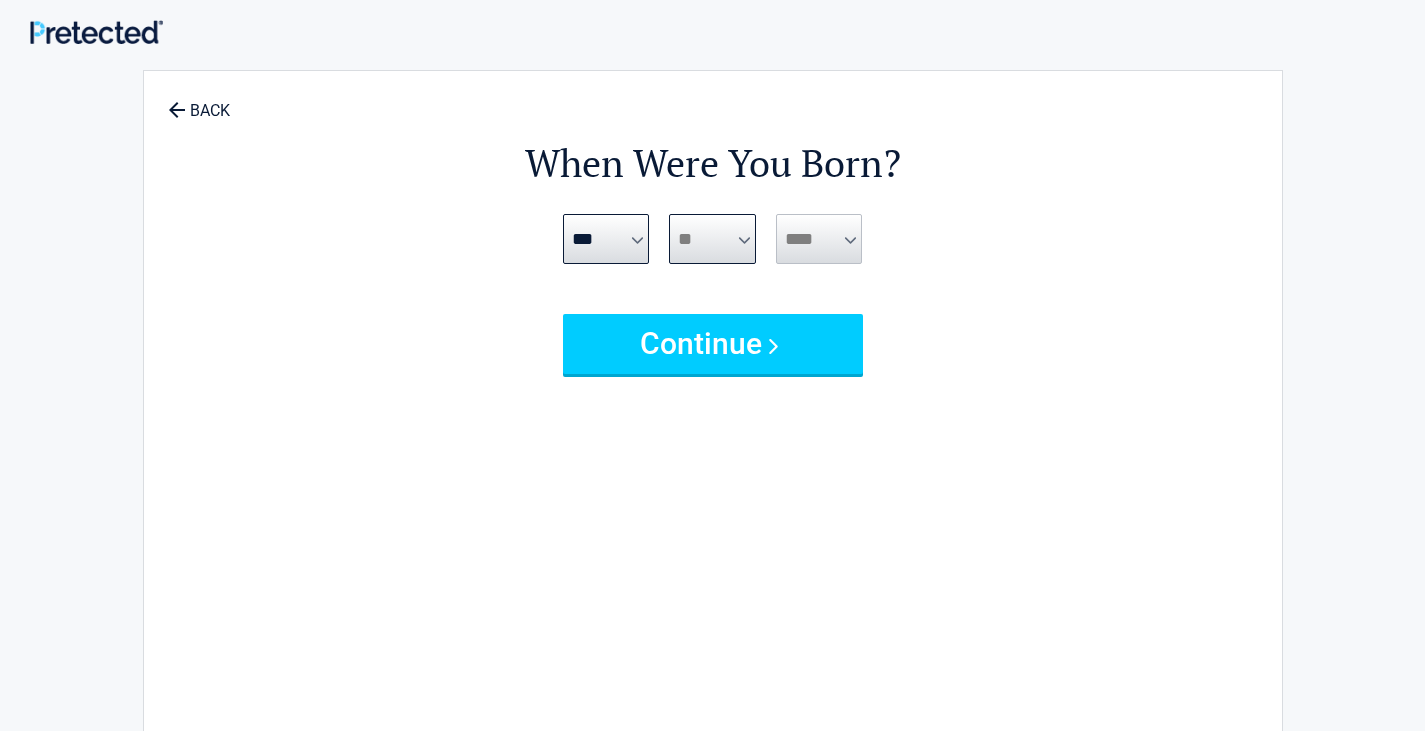 click on "*** * * * * * * * * * ** ** ** ** ** ** ** ** ** ** ** ** ** ** ** ** ** ** ** ** ** **" at bounding box center [712, 239] 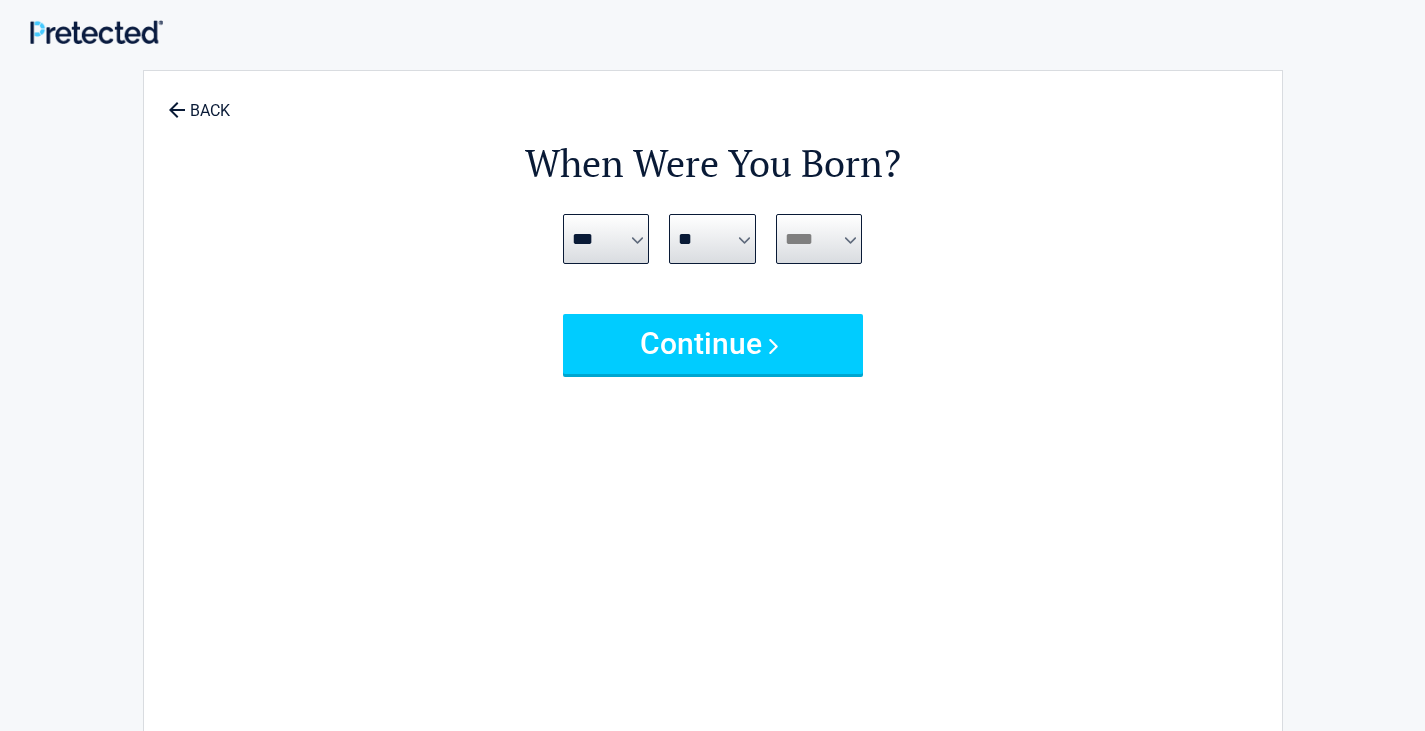 click on "****
****
****
****
****
****
****
****
****
****
****
****
****
****
****
****
****
****
****
****
****
****
****
****
****
****
****
****
****
****
****
****
****
****
****
****
****
****
****
****
****
****
****
****
****
****
****
****
****
****
****
****
****
****
****
****
****
****
****
****
****
****
****
****" at bounding box center [819, 239] 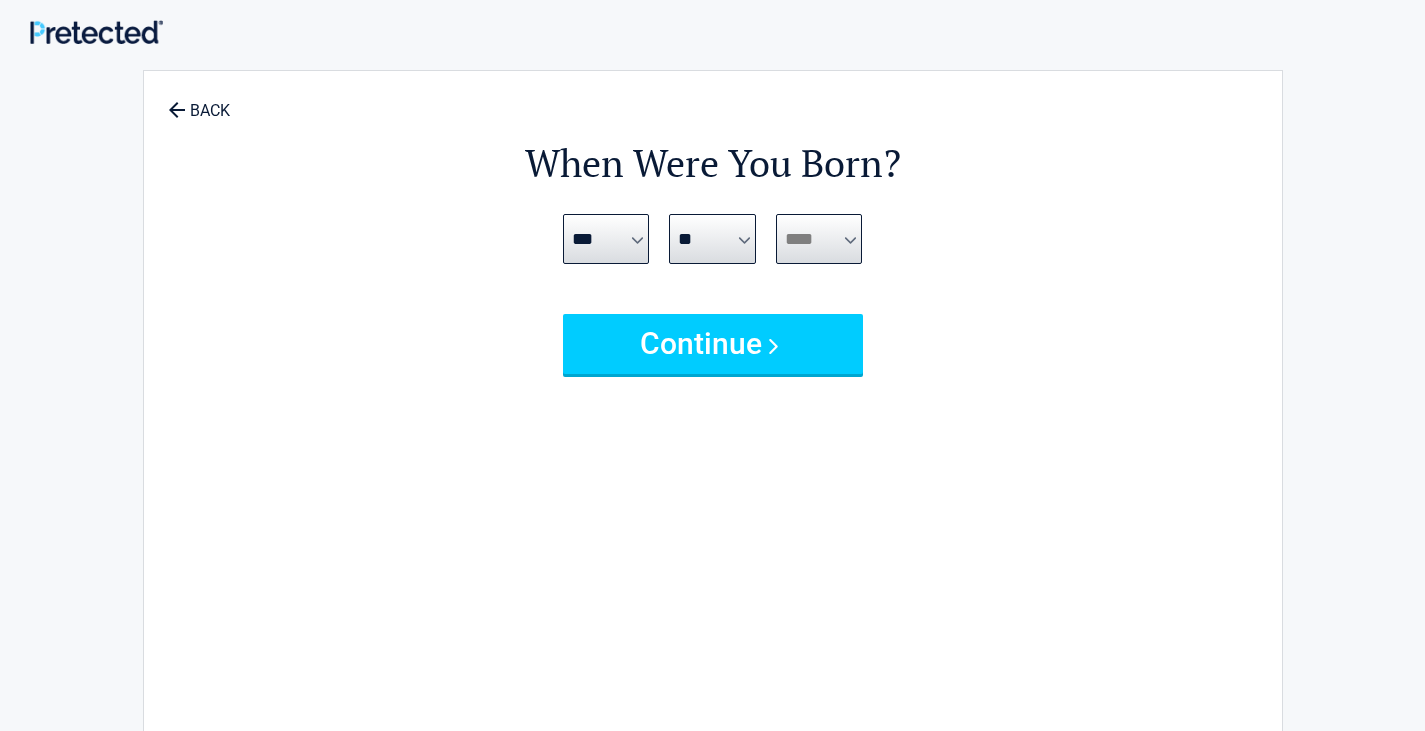 select on "****" 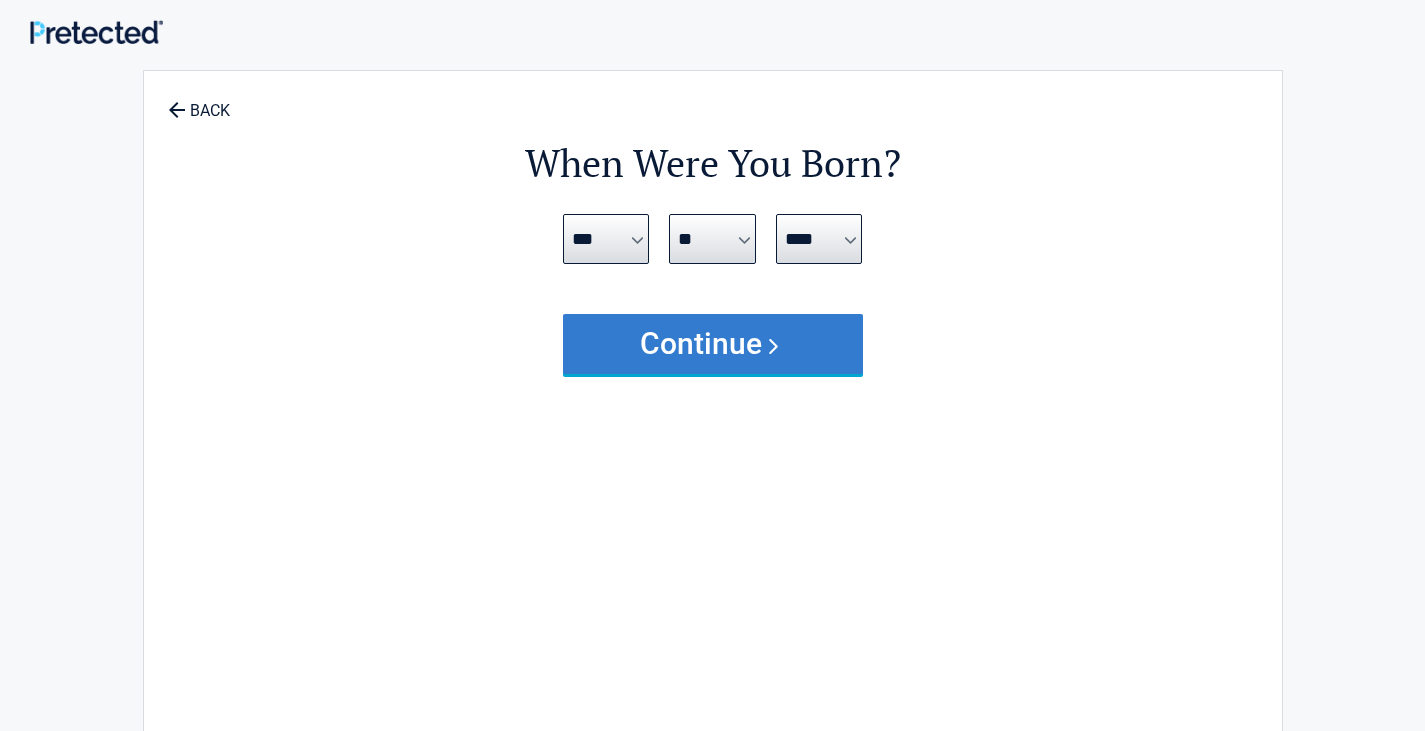 click on "Continue" at bounding box center (713, 344) 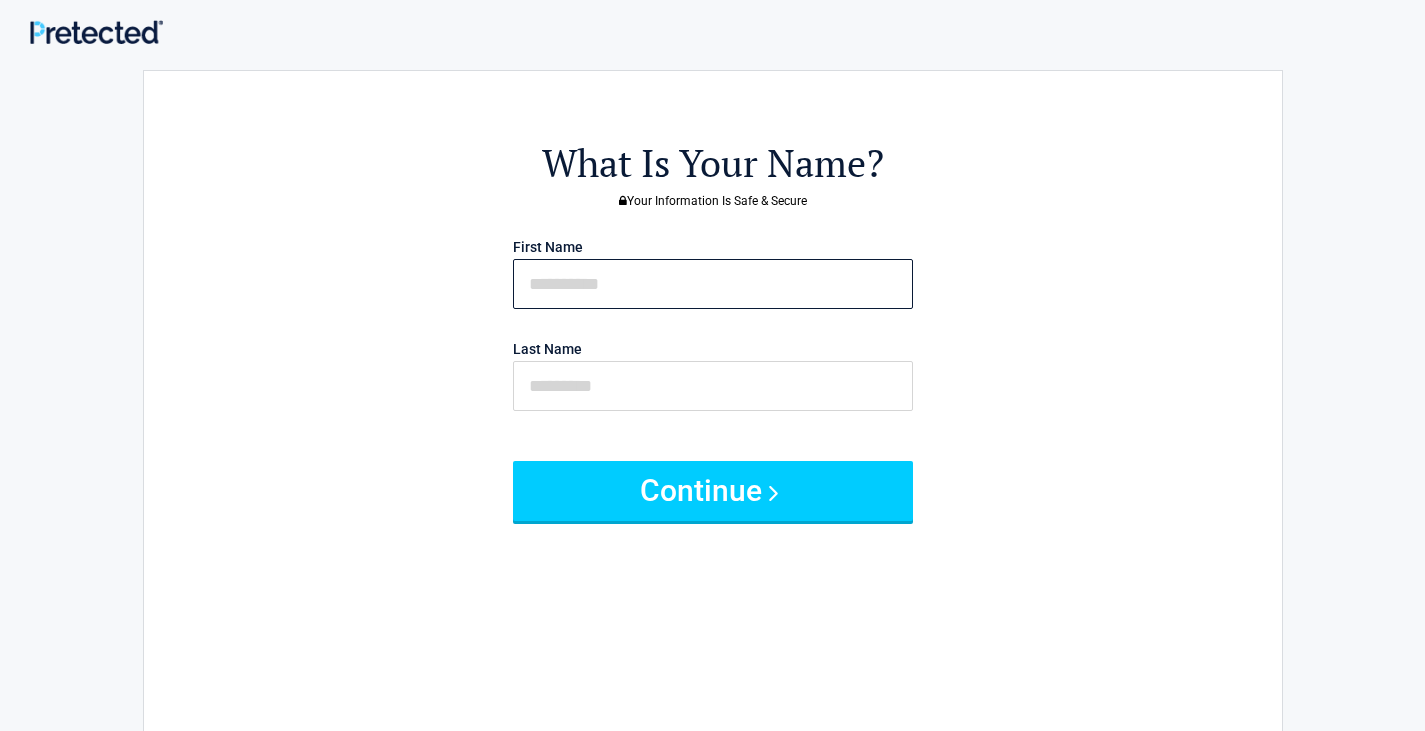 click at bounding box center [713, 284] 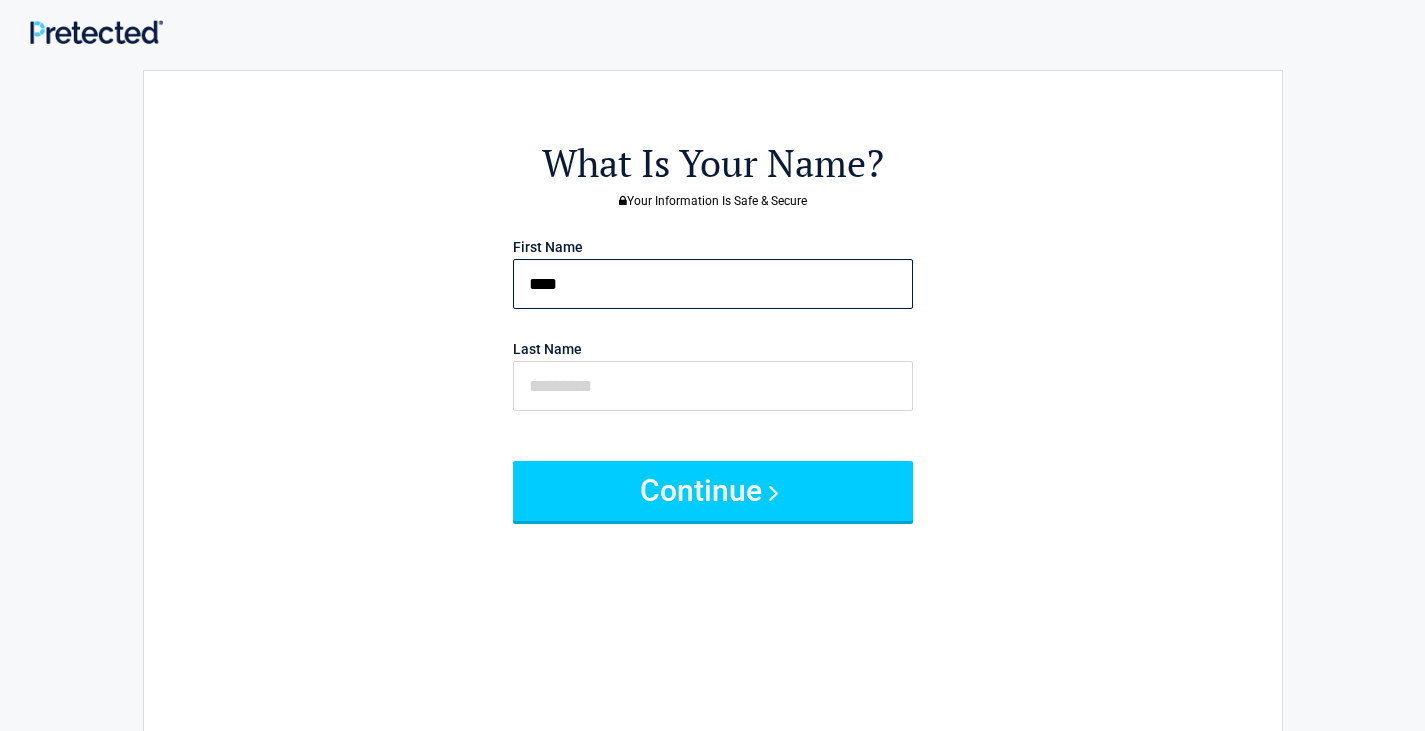 type on "***" 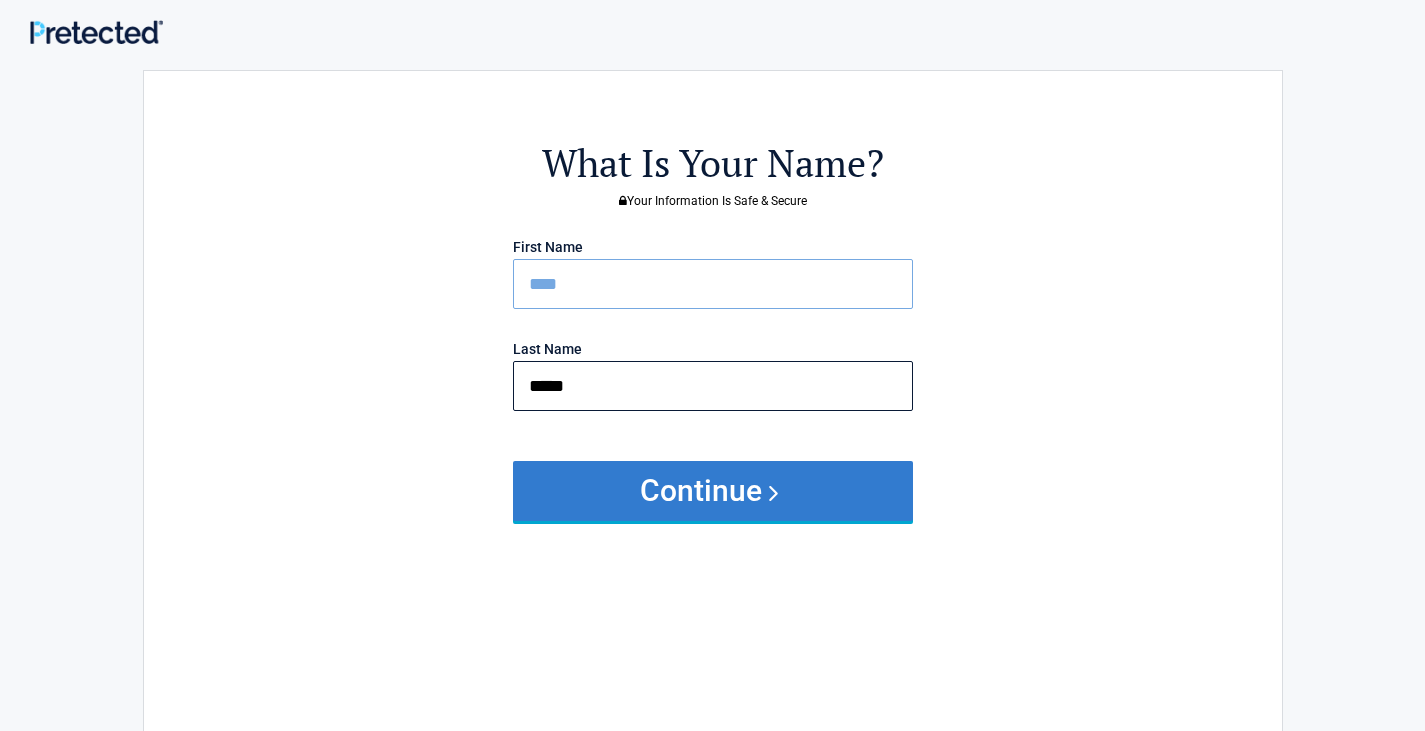 type on "*****" 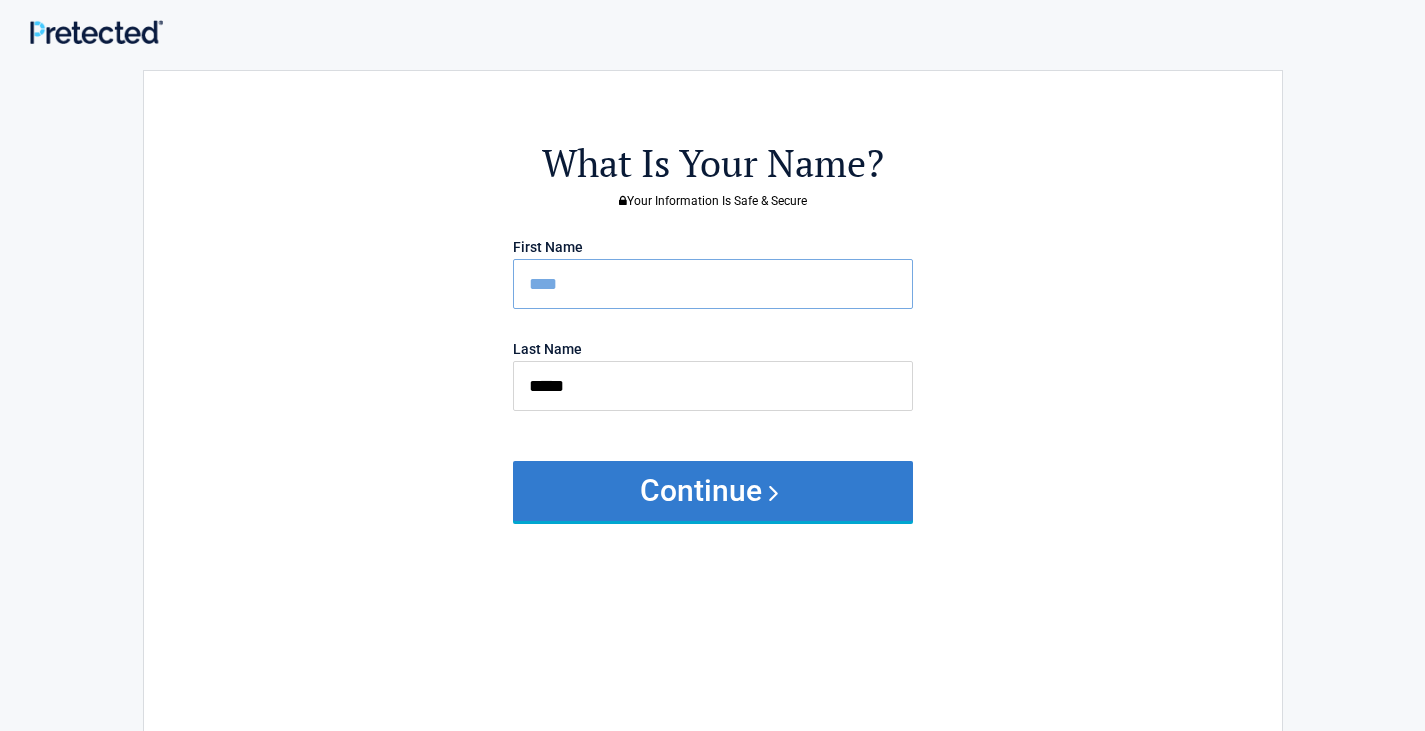 click on "Continue" at bounding box center [713, 491] 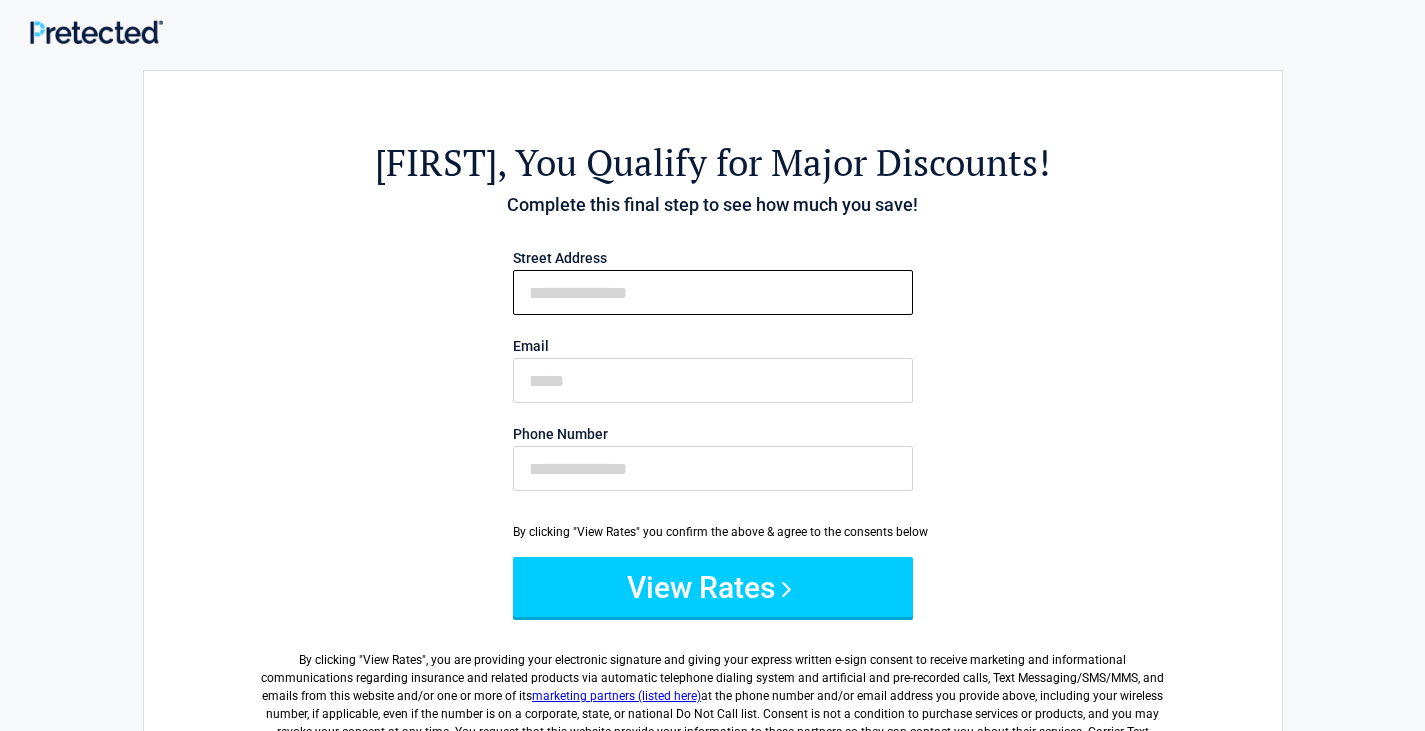 click on "First Name" at bounding box center [713, 292] 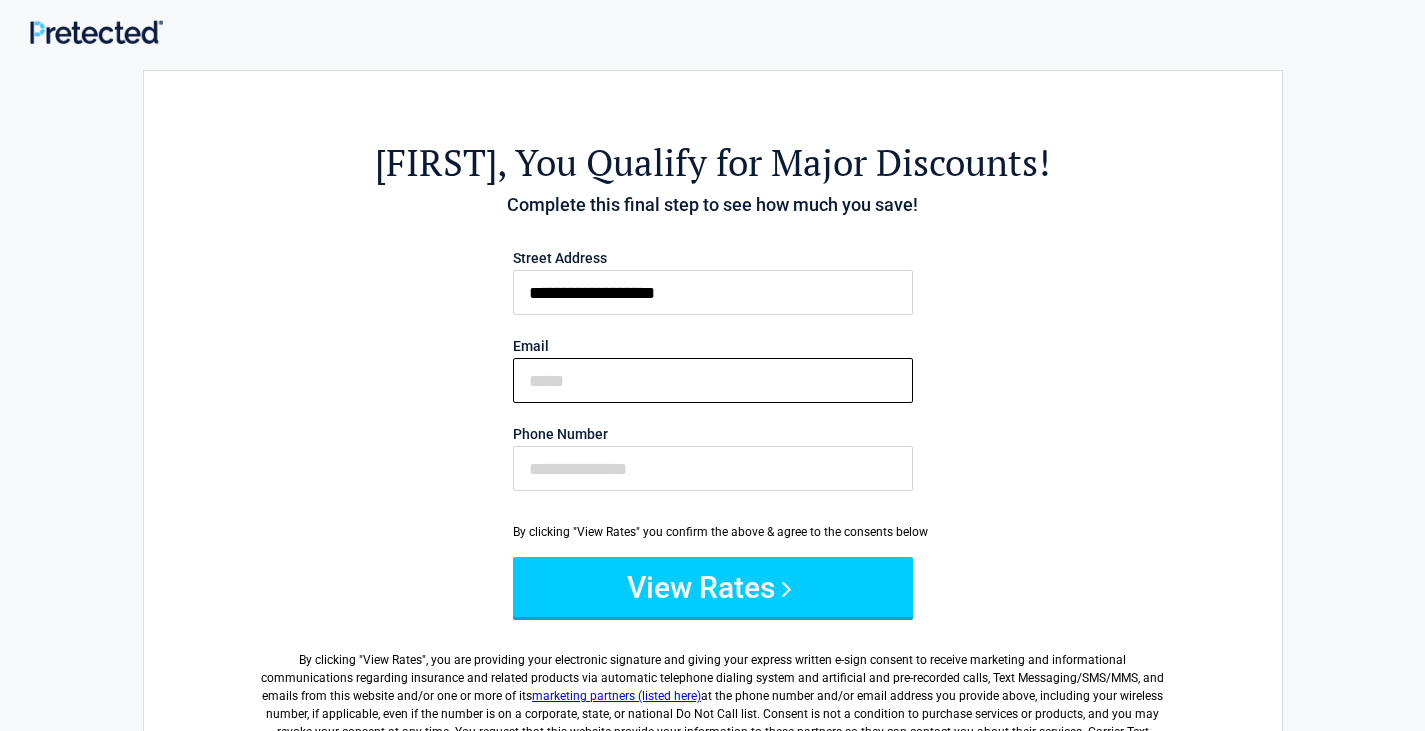 type on "**********" 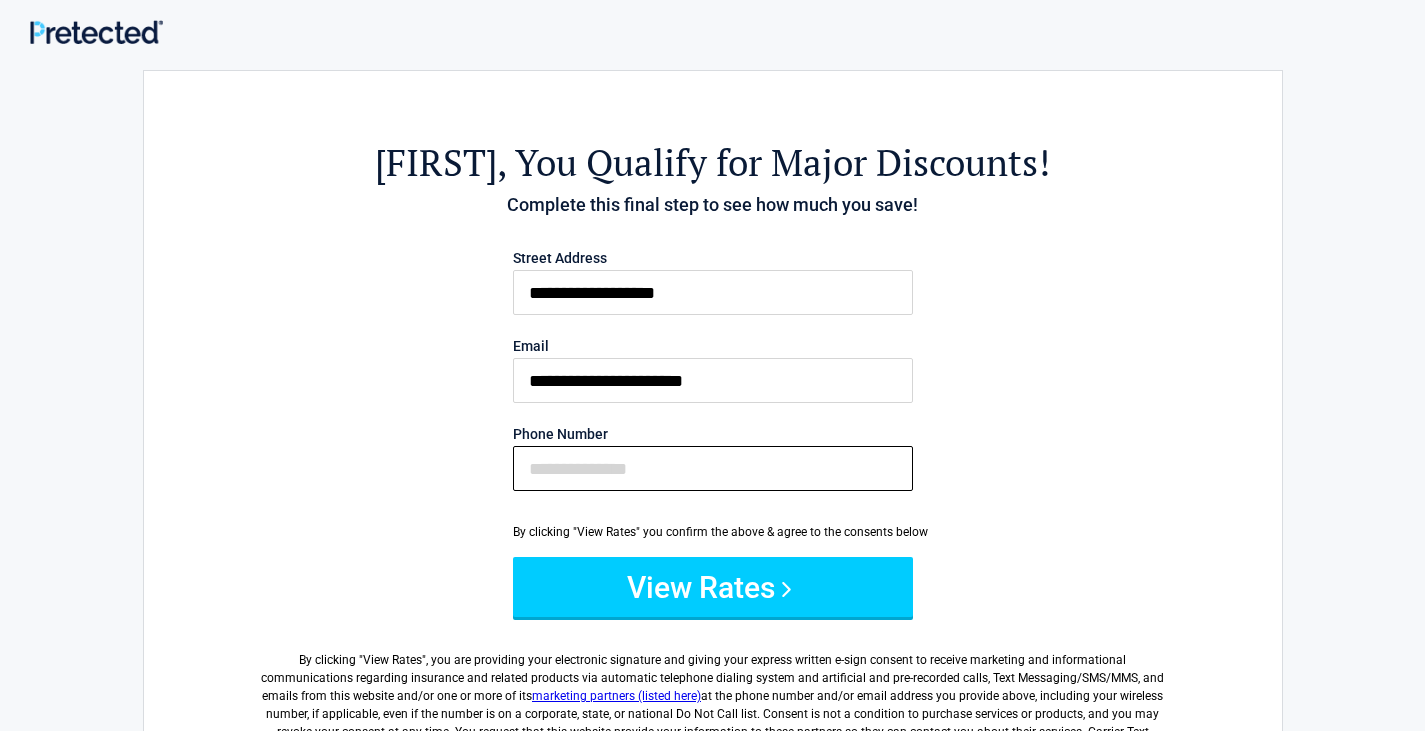 type on "**********" 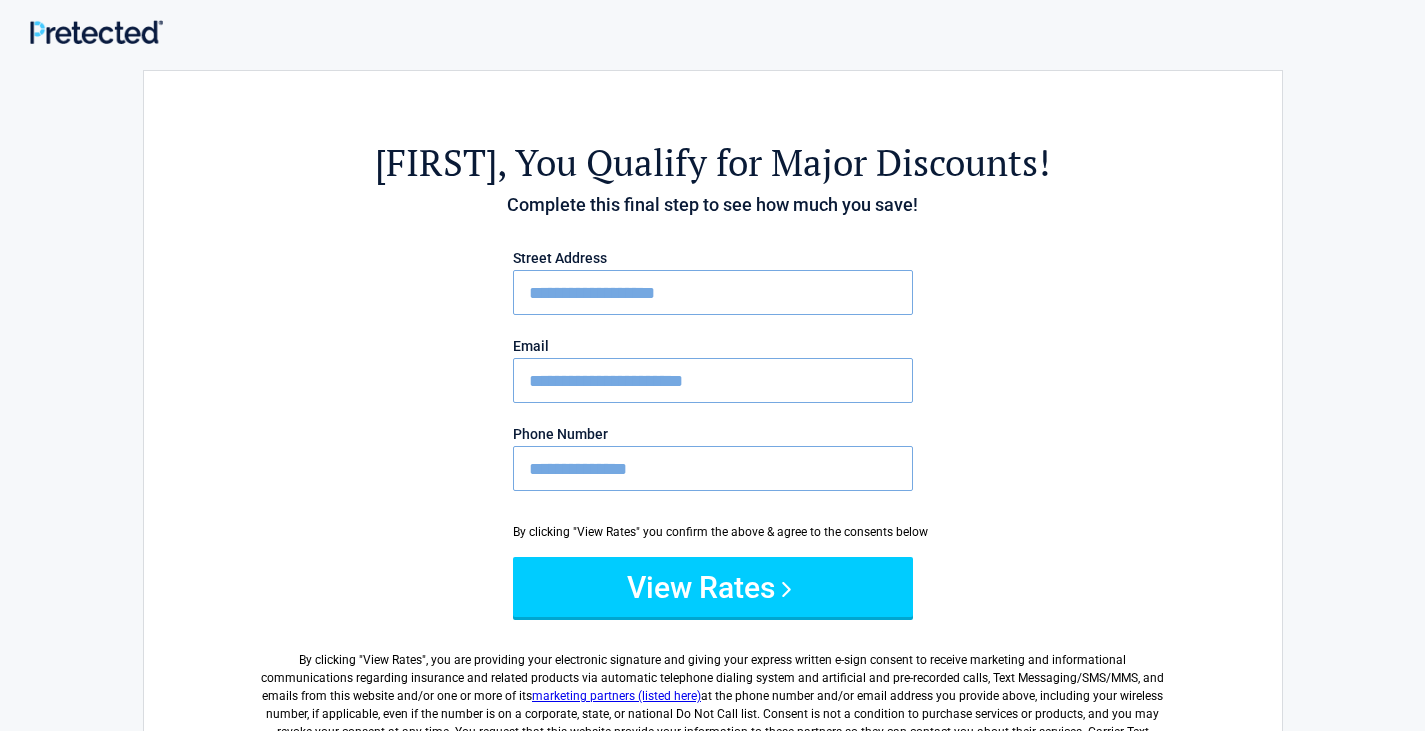 click on "**********" at bounding box center (713, 444) 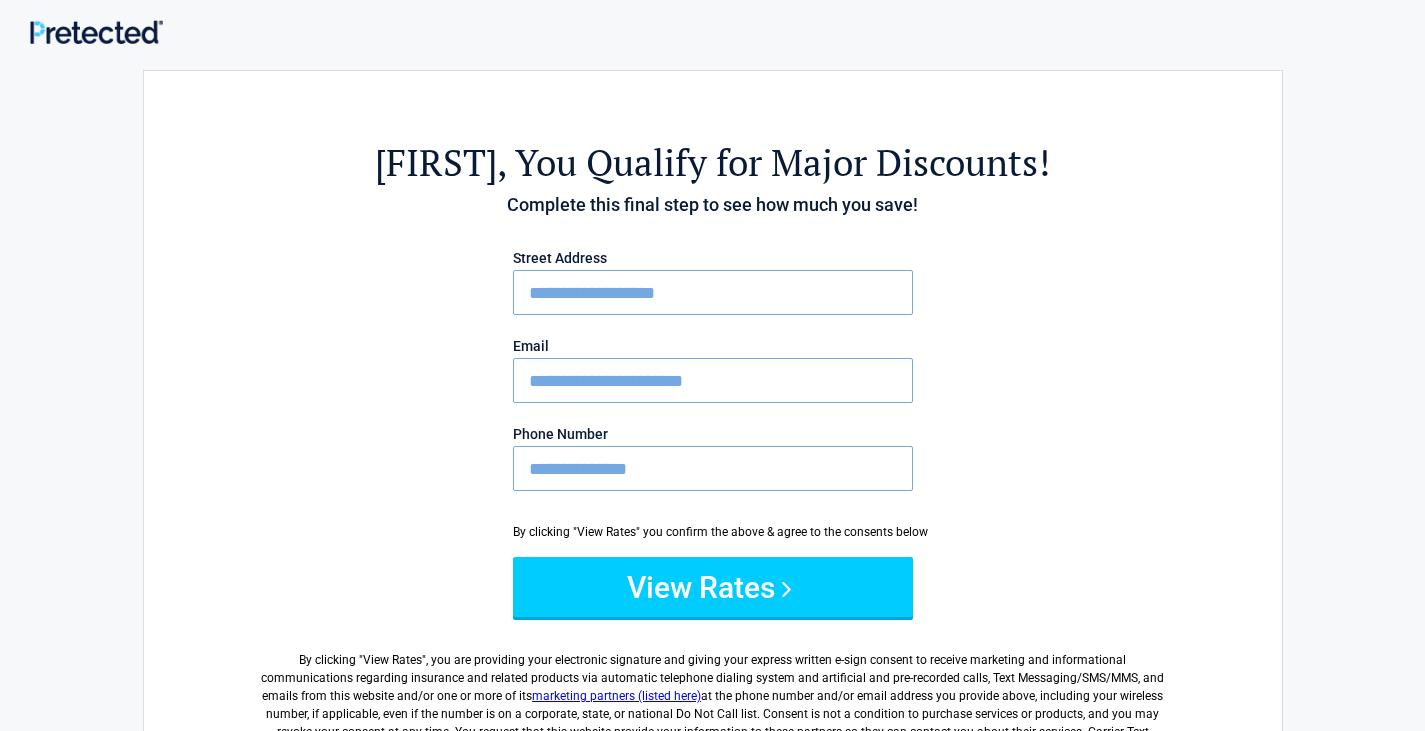 click on "**********" at bounding box center [713, 380] 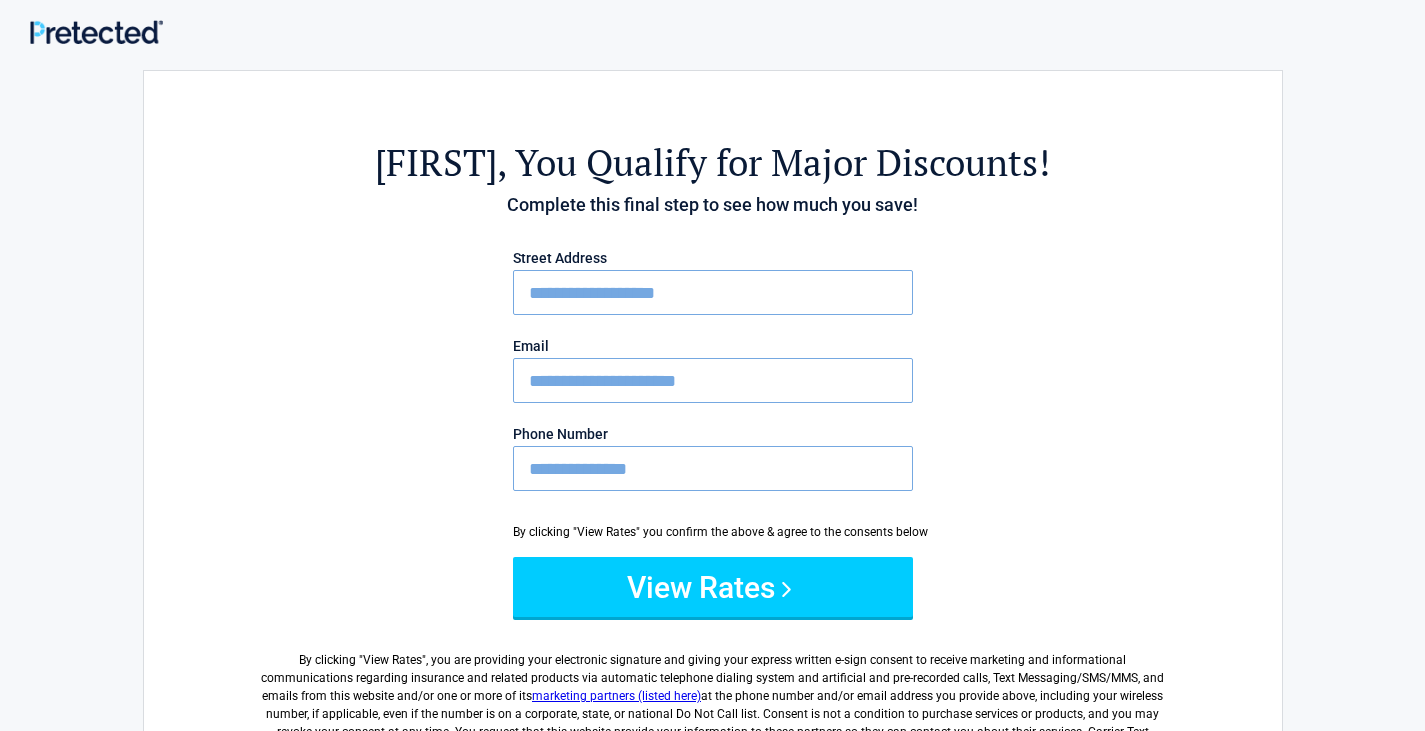 type on "**********" 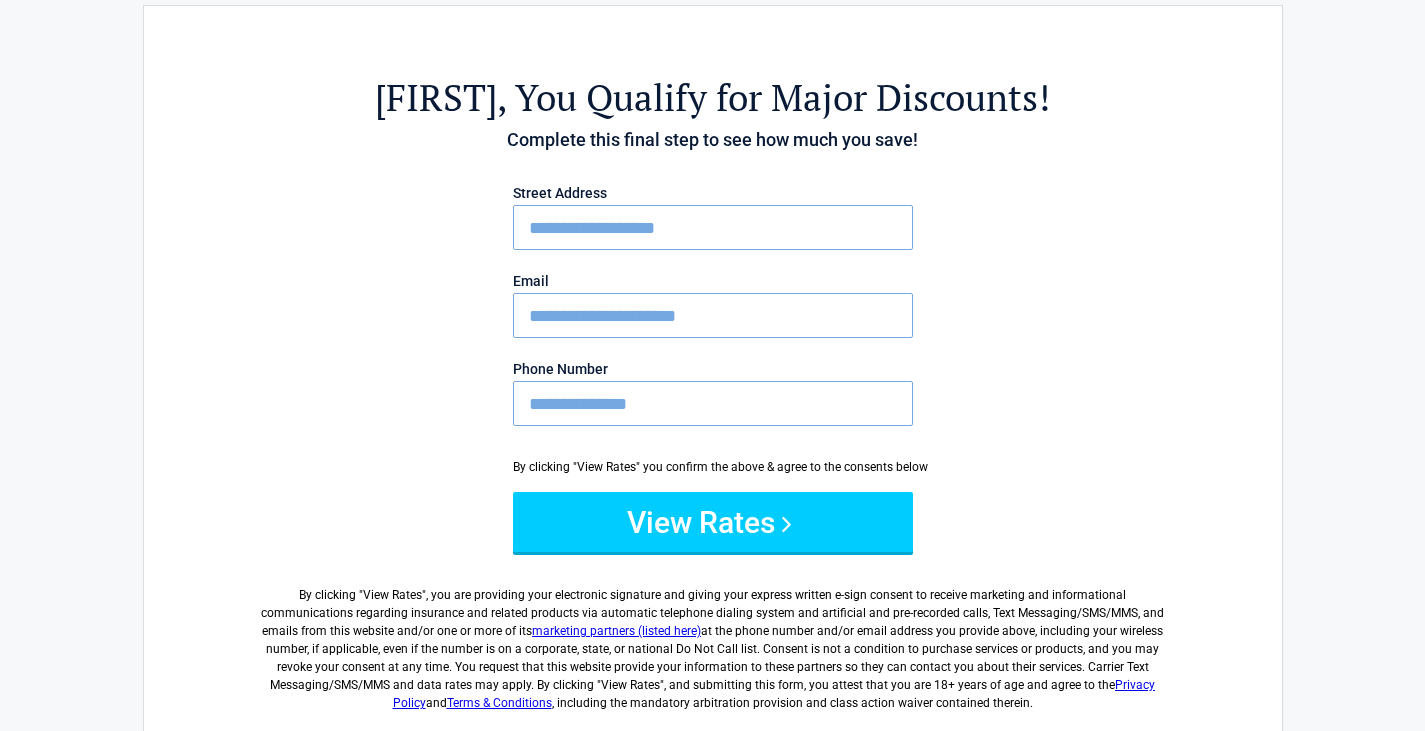 scroll, scrollTop: 100, scrollLeft: 0, axis: vertical 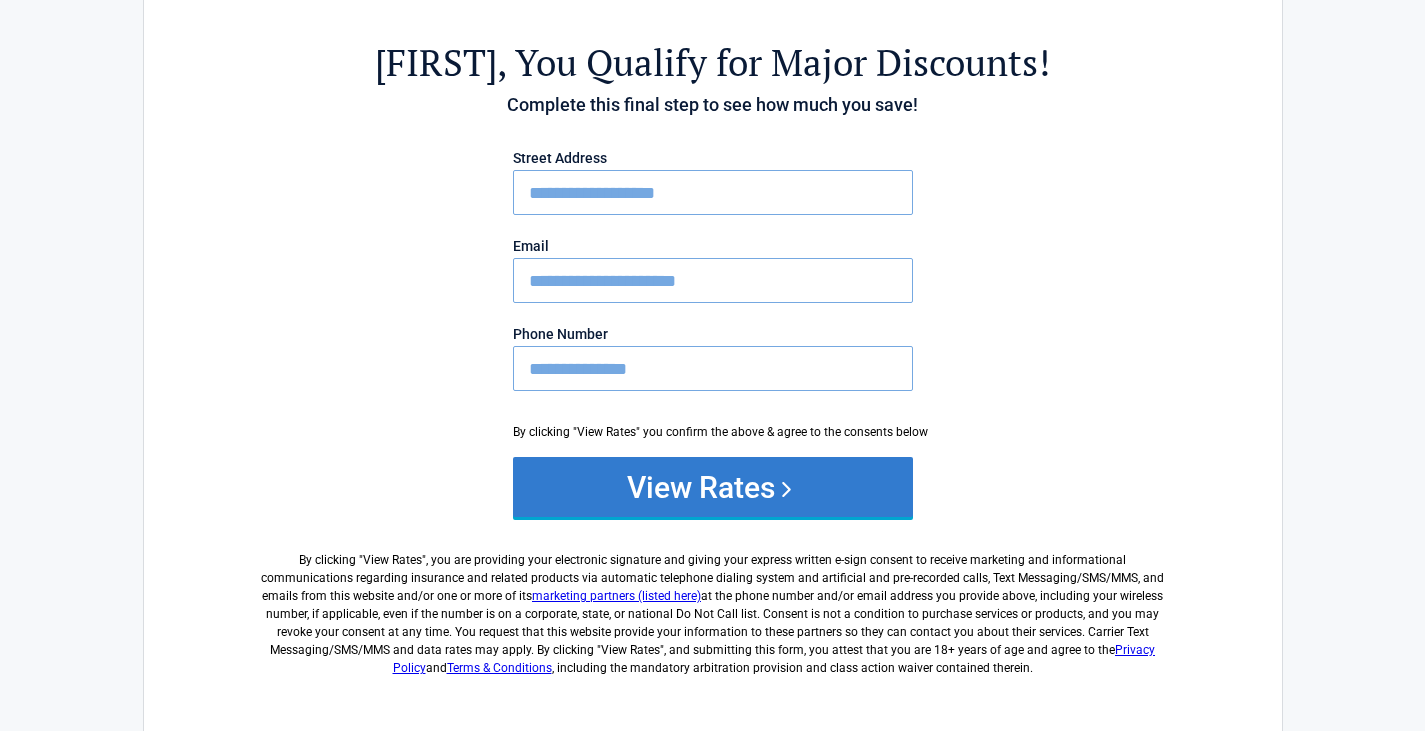 click on "View Rates" at bounding box center (713, 487) 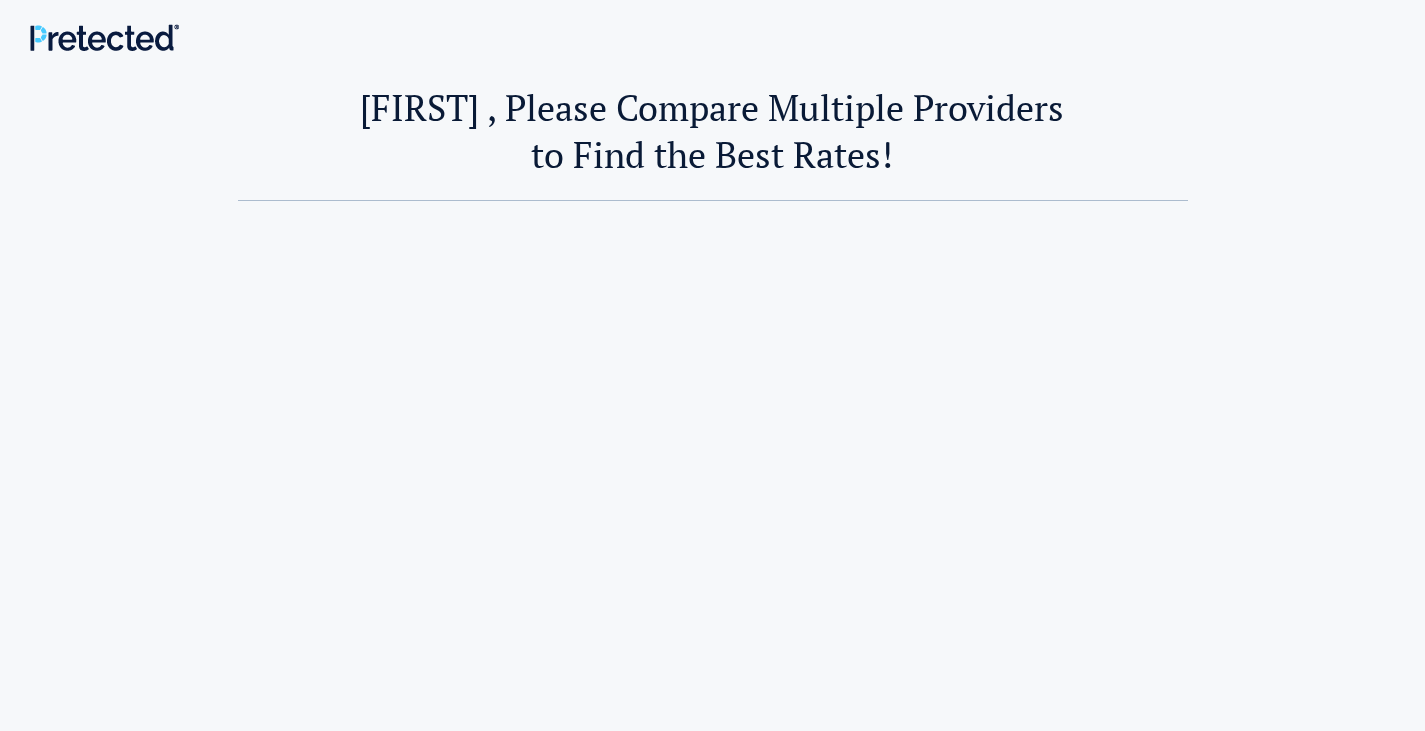 scroll, scrollTop: 0, scrollLeft: 0, axis: both 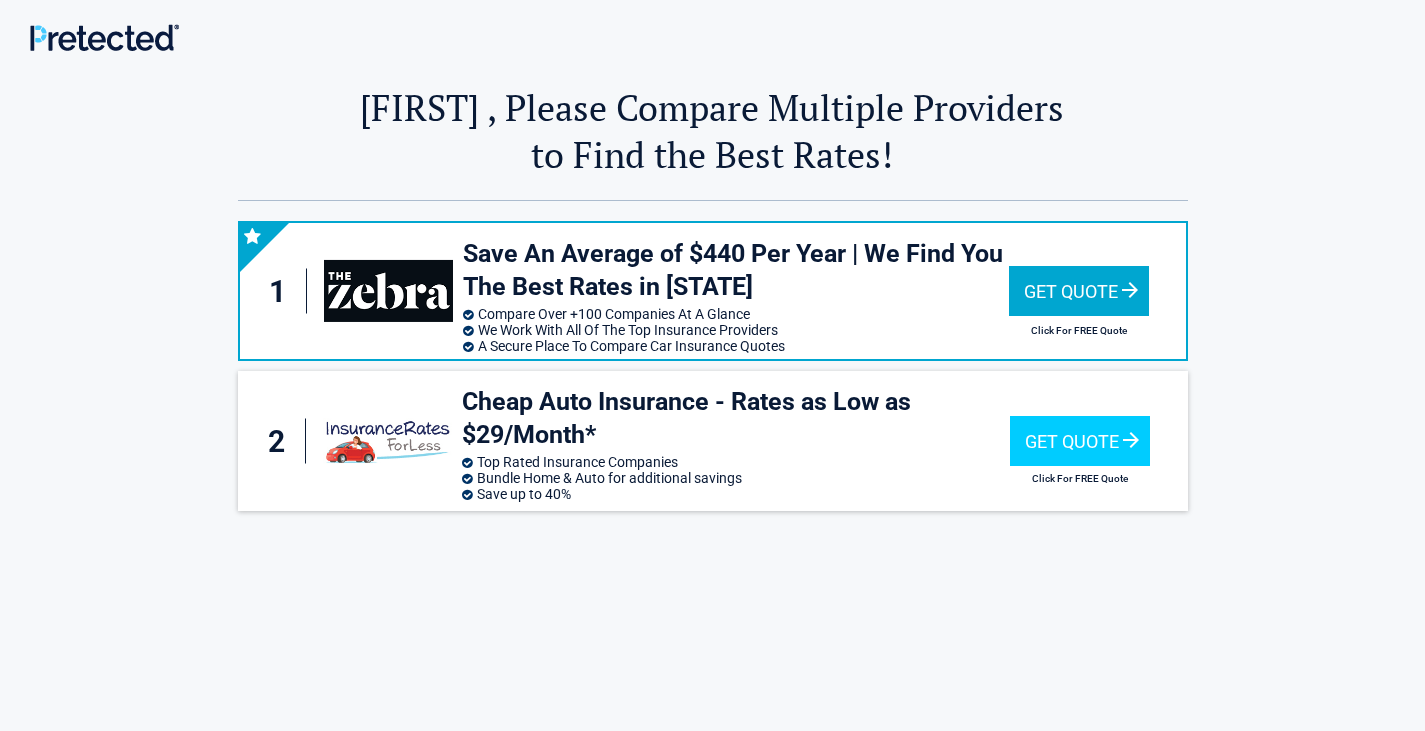 click on "Get Quote" at bounding box center (1079, 291) 